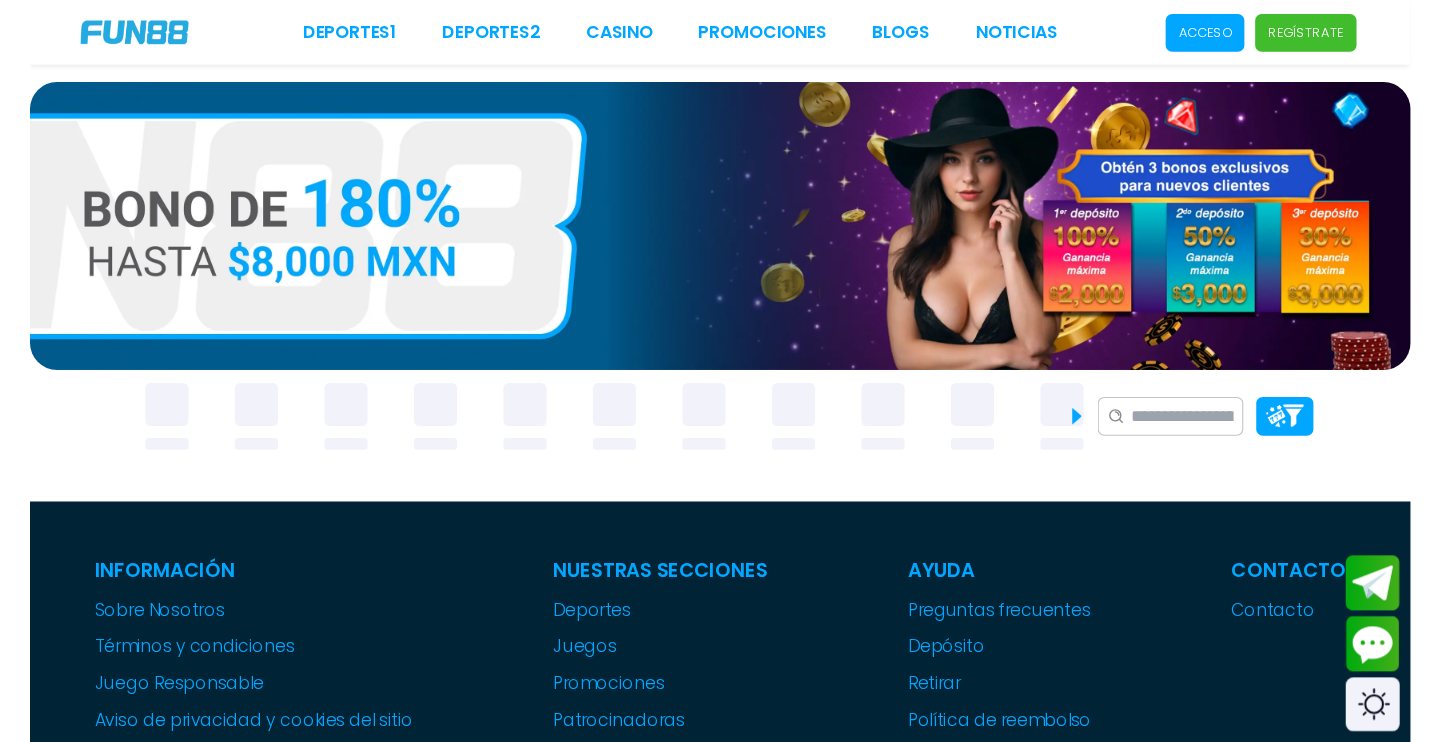scroll, scrollTop: 0, scrollLeft: 0, axis: both 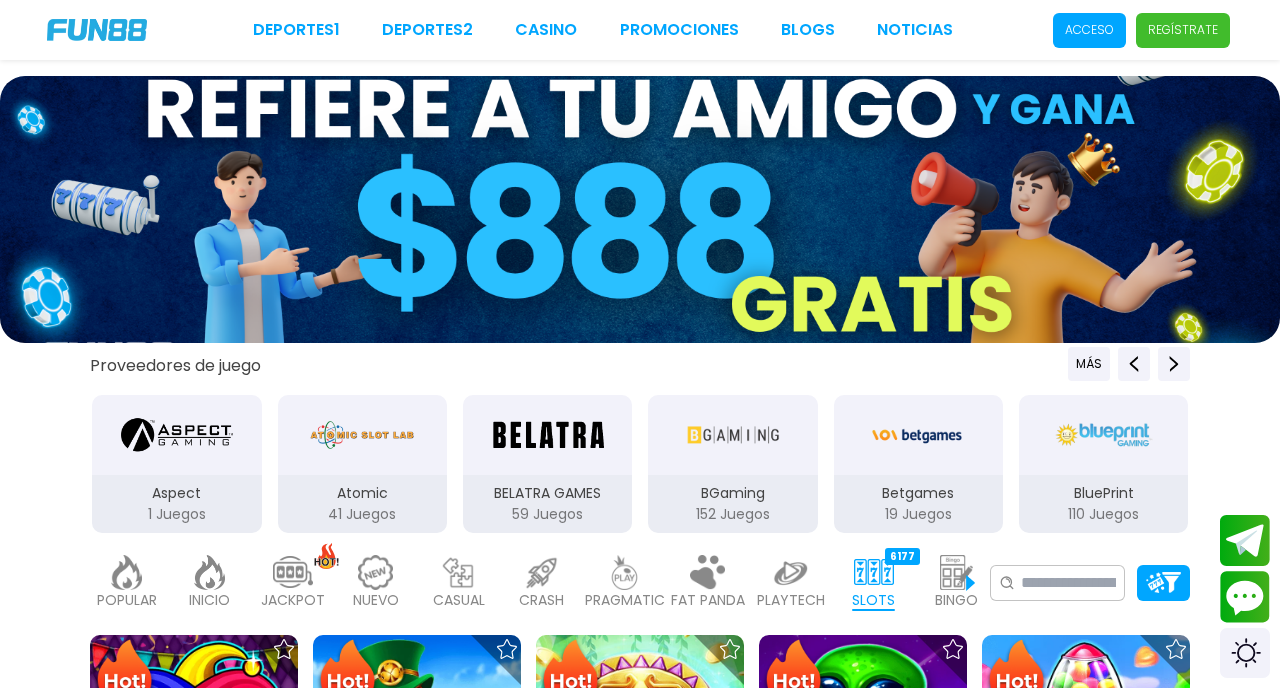 click on "Acceso" at bounding box center [1089, 30] 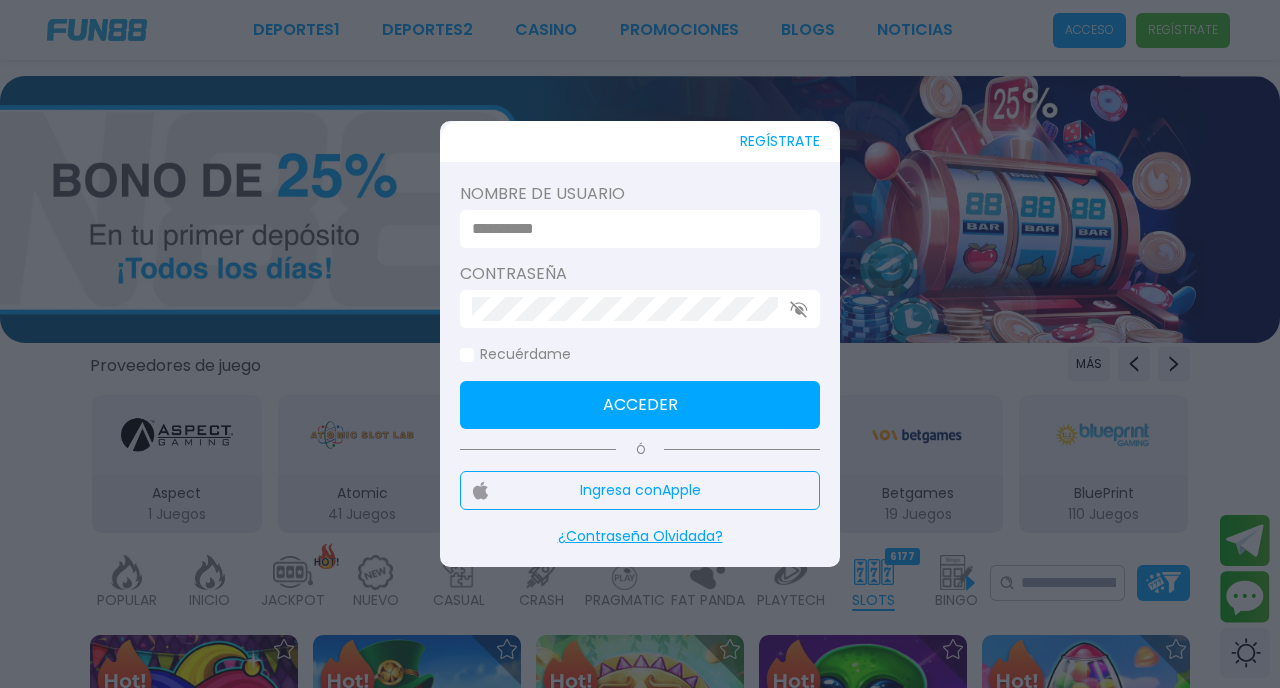 click at bounding box center [640, 229] 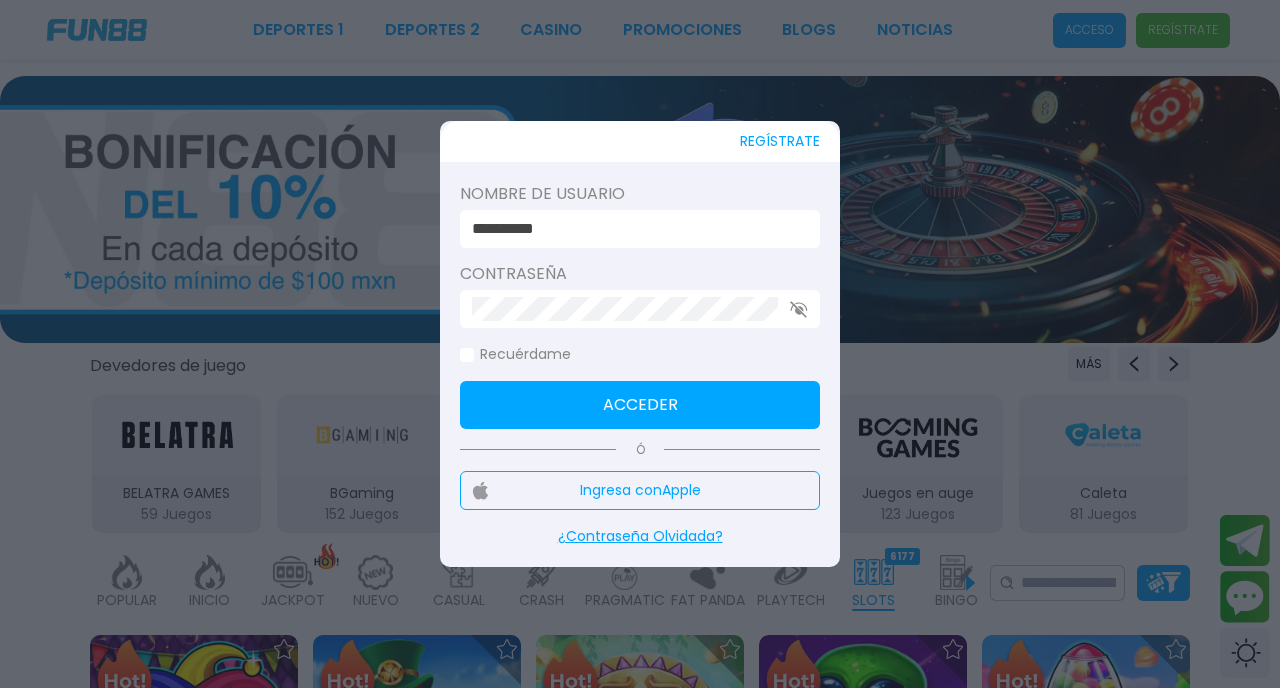 click on "**********" at bounding box center (634, 229) 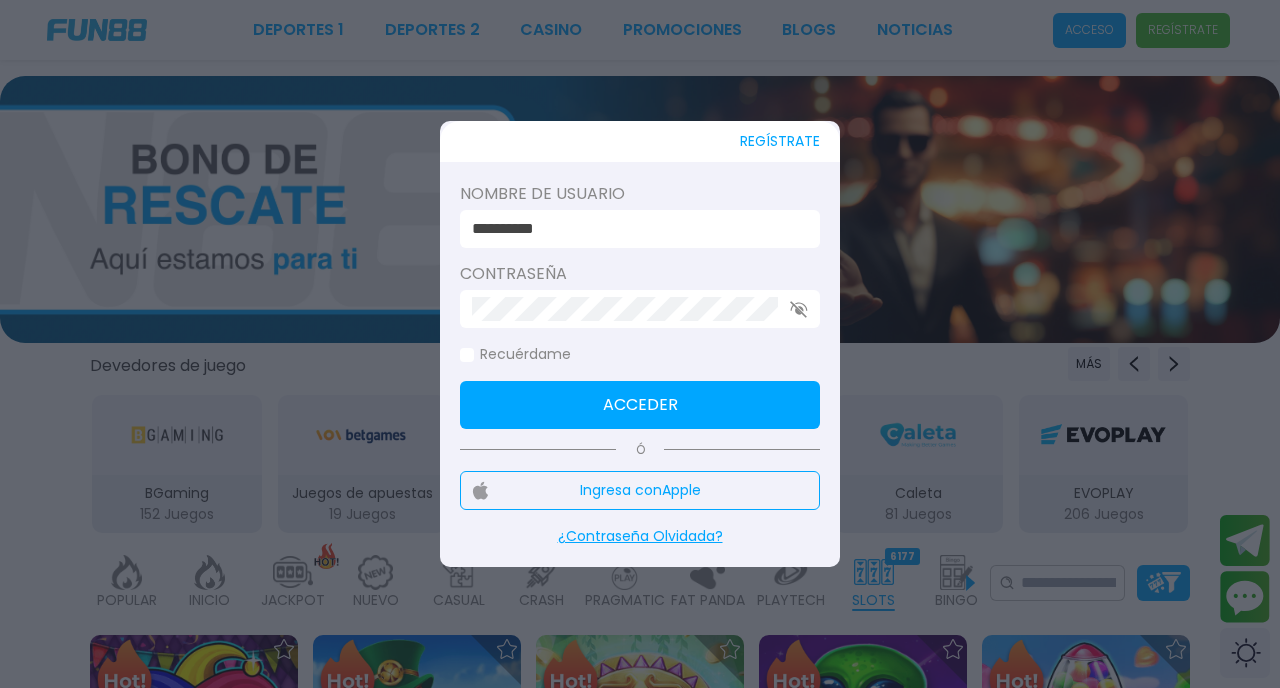 type on "**********" 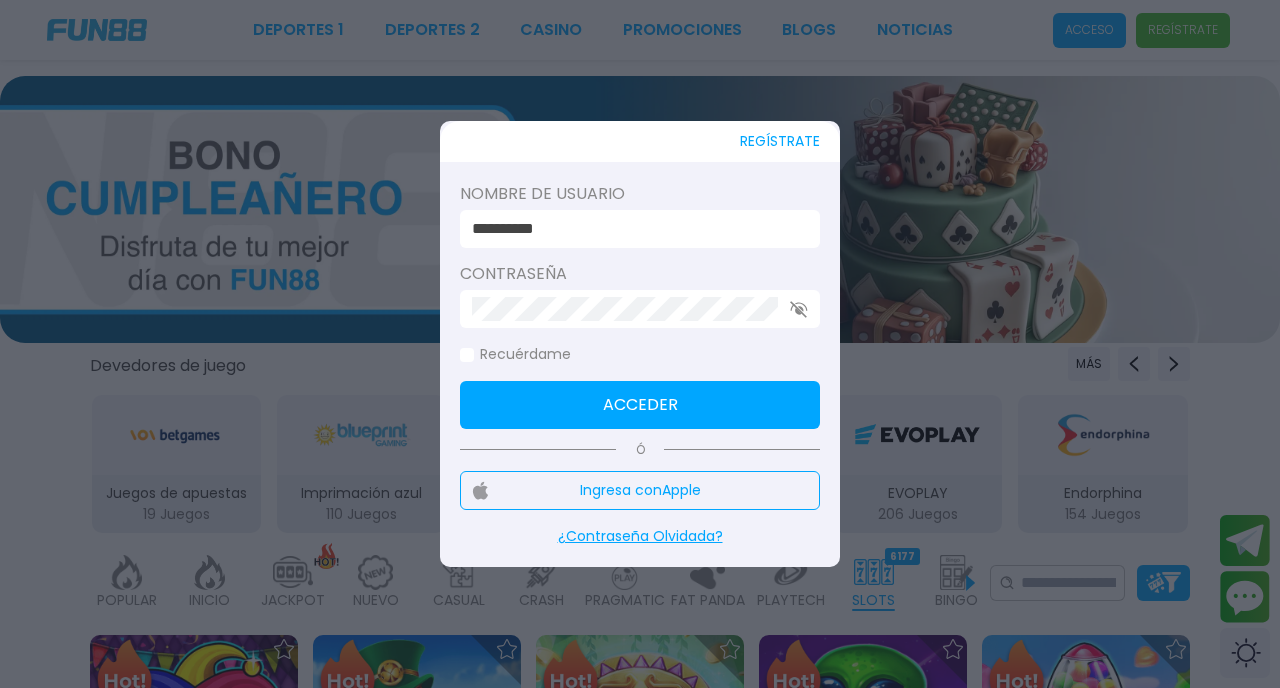 click on "Acceder" at bounding box center [640, 405] 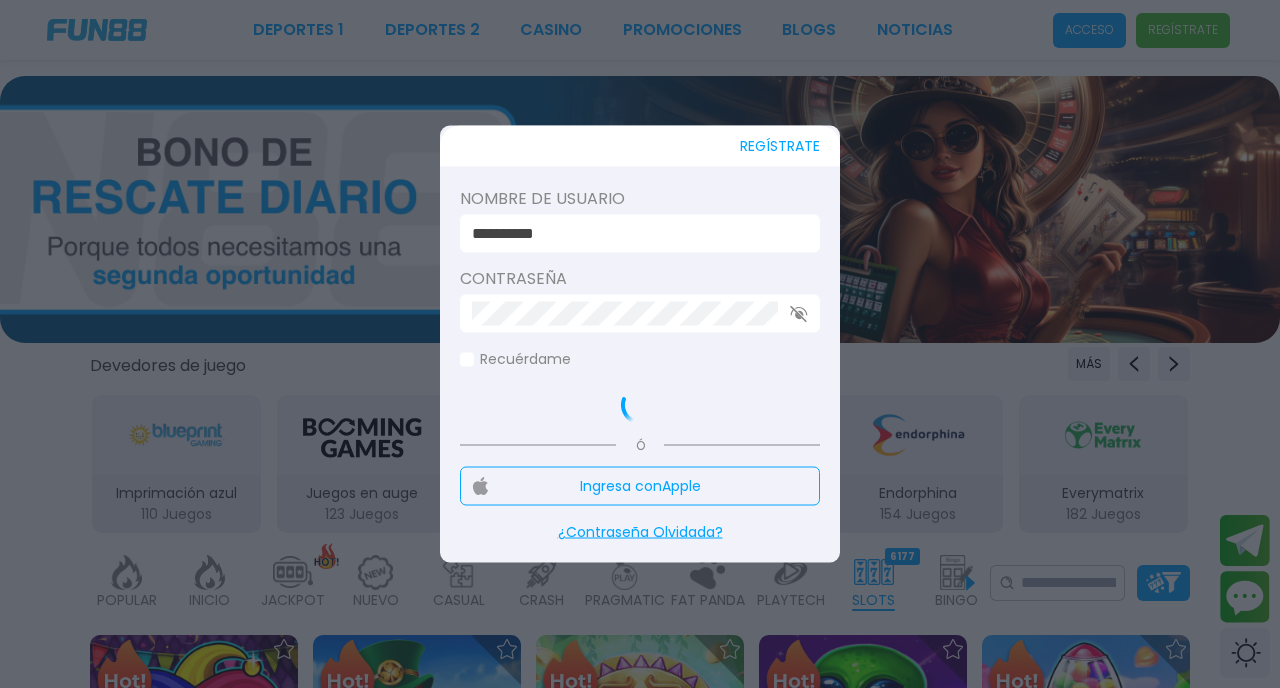 click at bounding box center [467, 359] 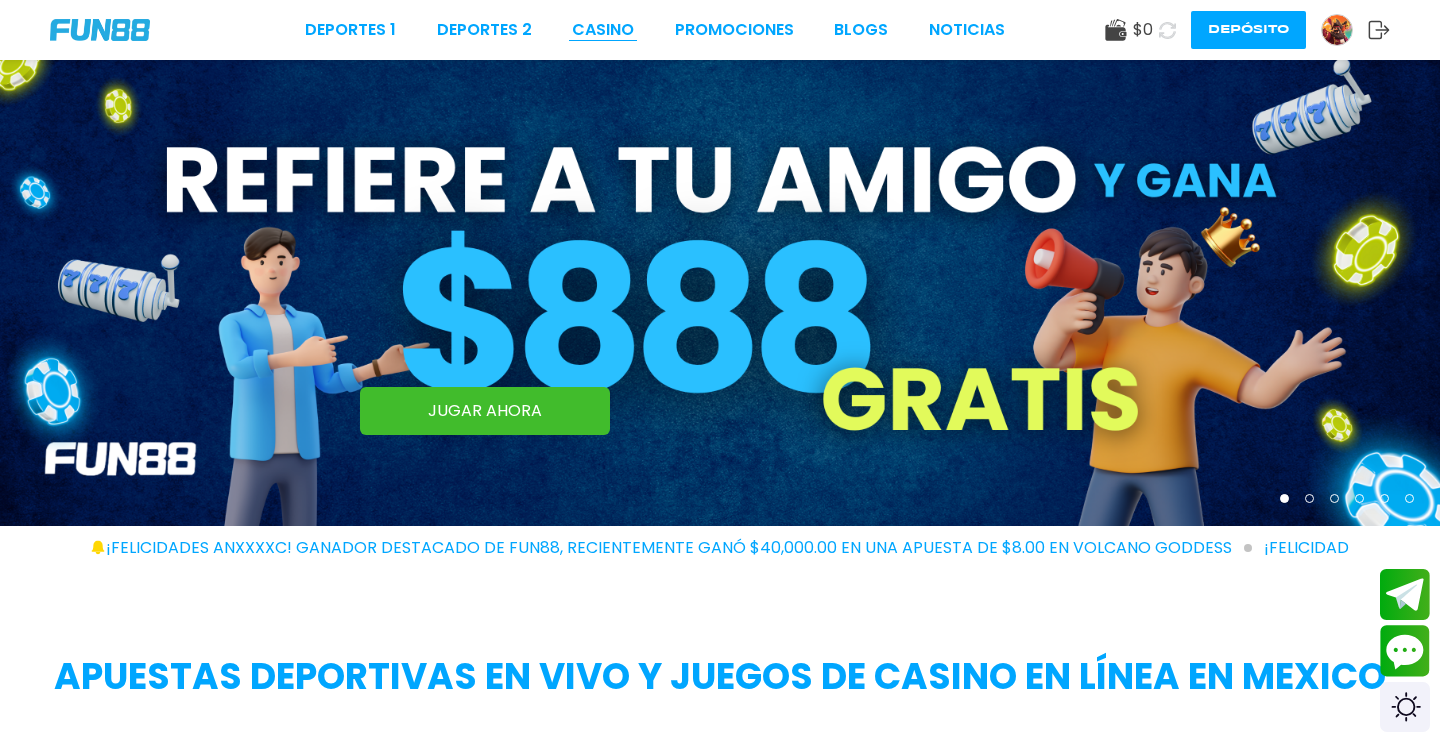 click on "CASINO" at bounding box center (603, 30) 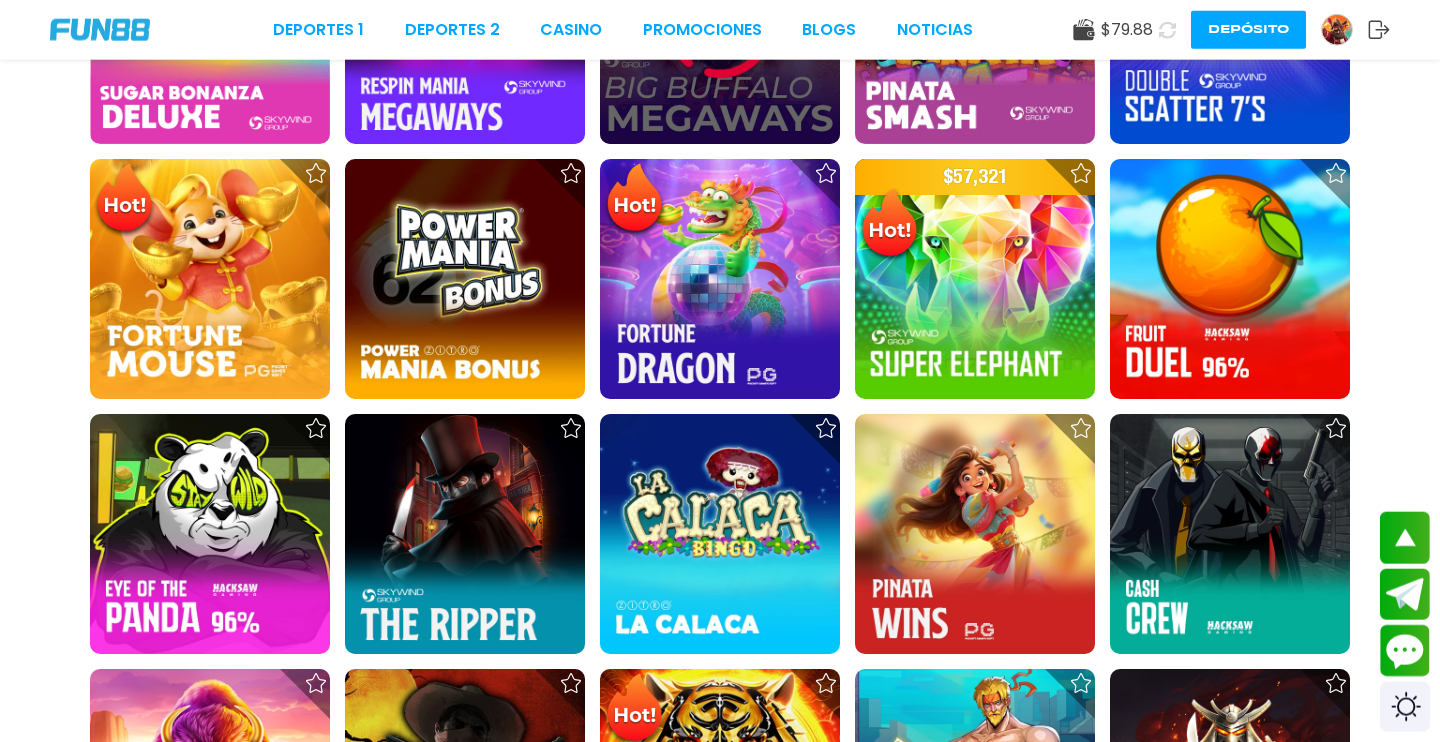 scroll, scrollTop: 1414, scrollLeft: 0, axis: vertical 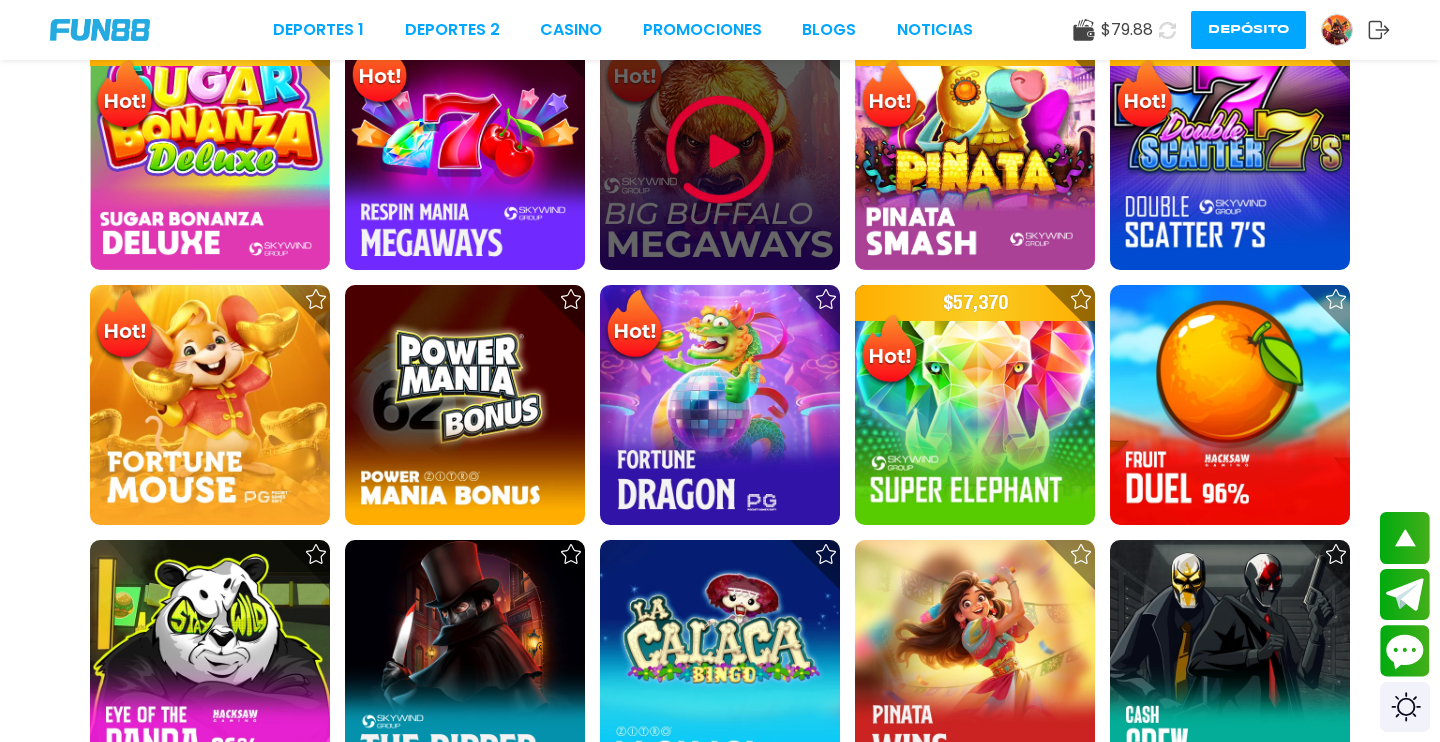 click at bounding box center [720, 150] 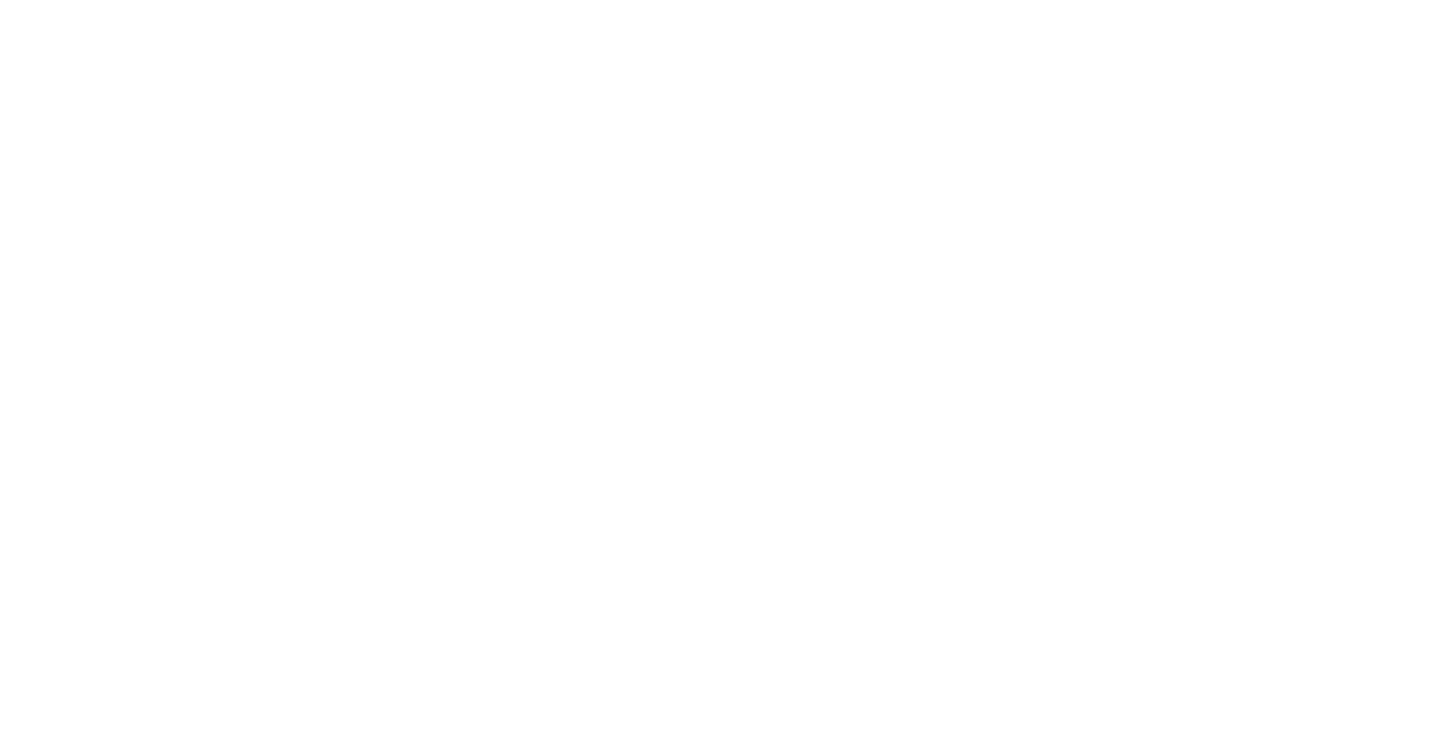 scroll, scrollTop: 0, scrollLeft: 0, axis: both 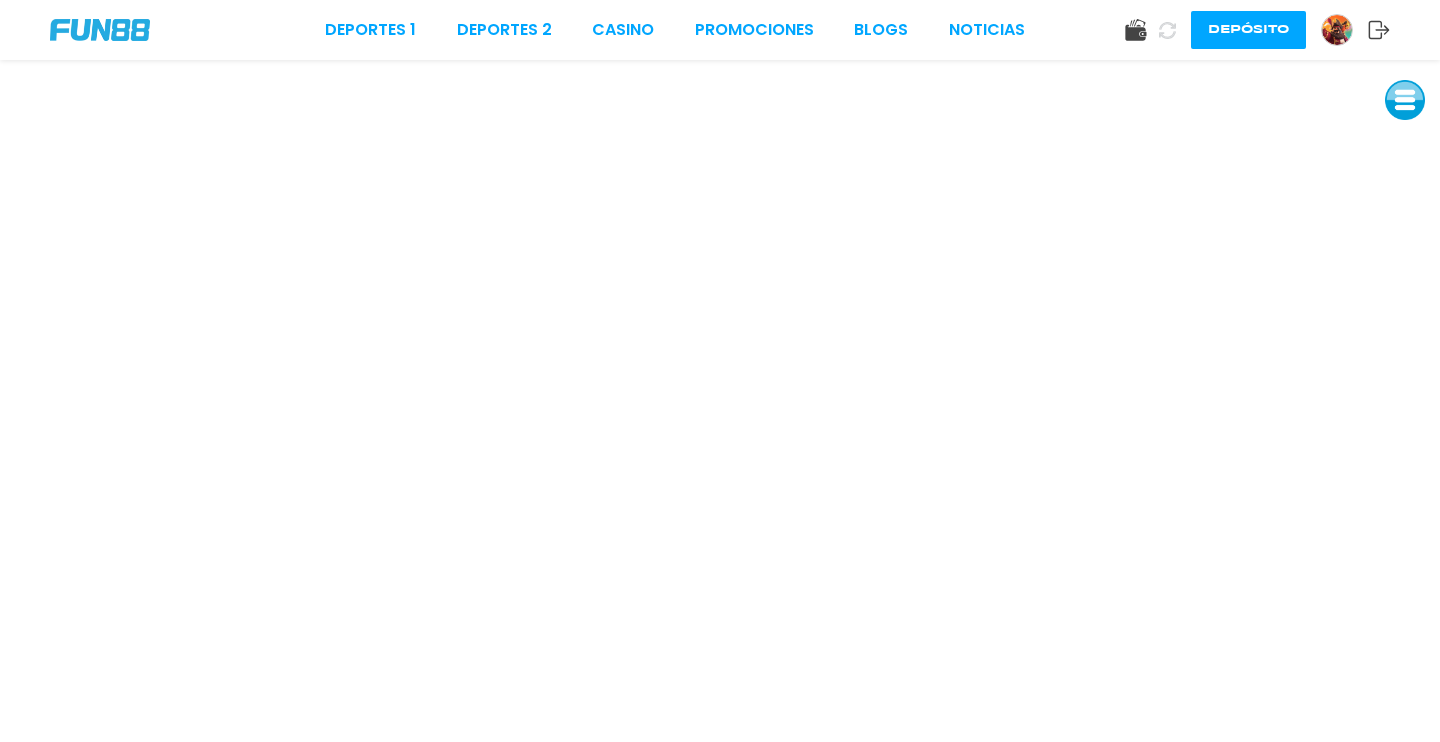click at bounding box center (1405, 100) 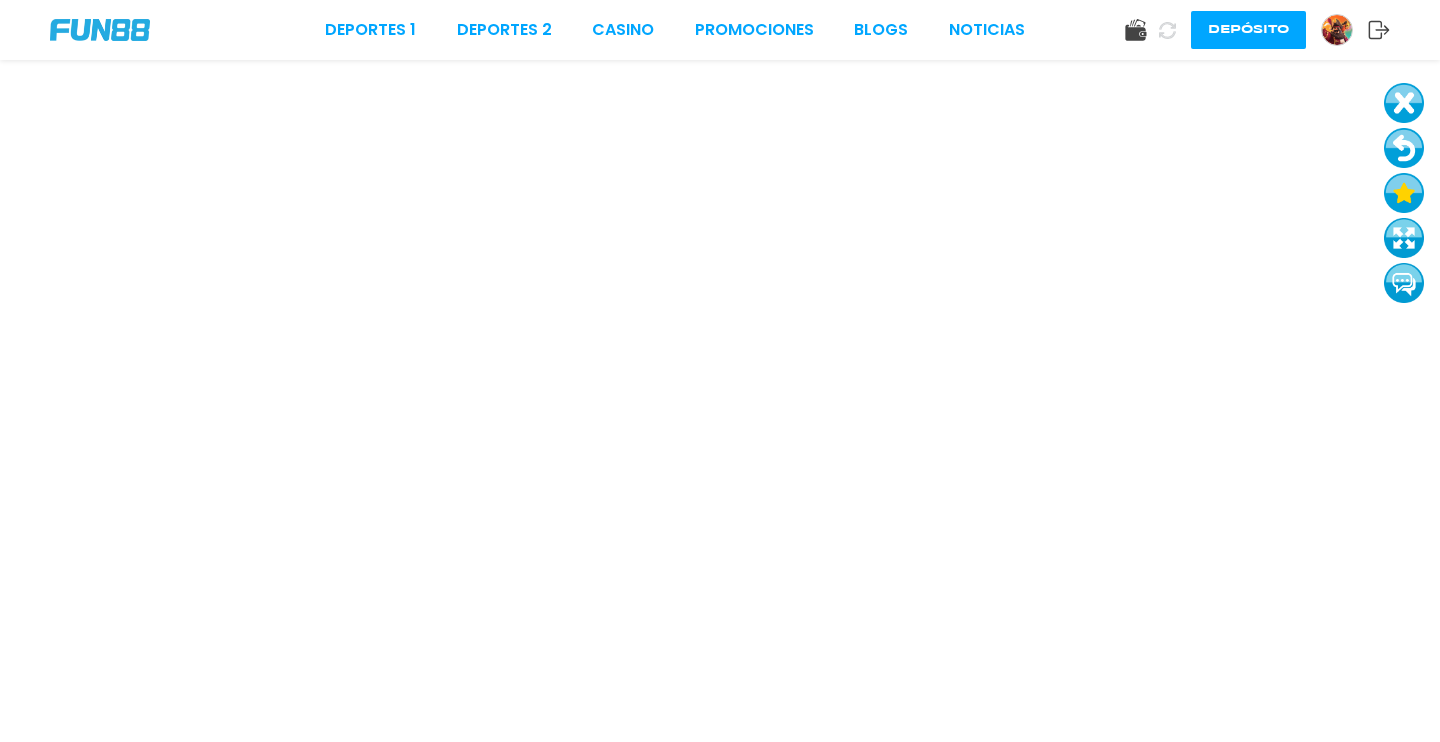 click at bounding box center [1404, 148] 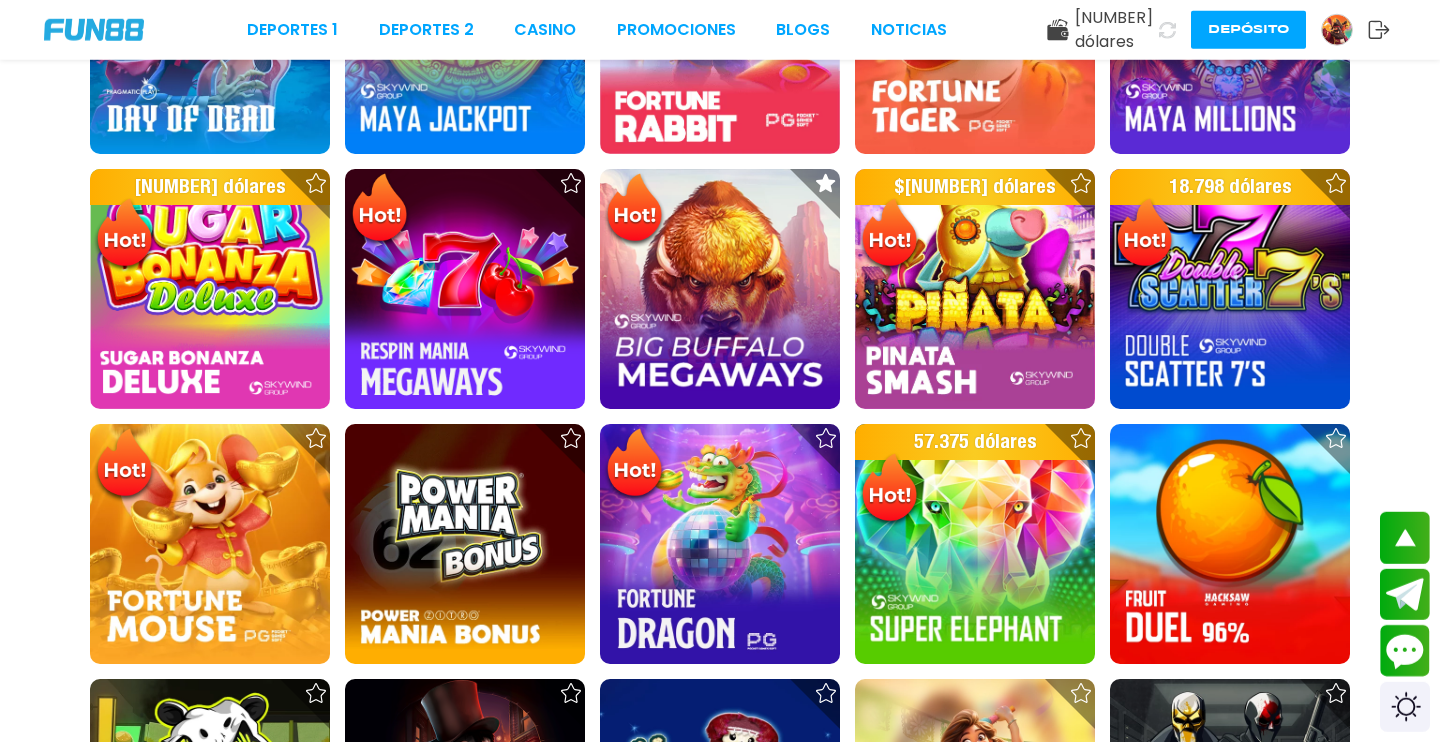 scroll, scrollTop: 1932, scrollLeft: 0, axis: vertical 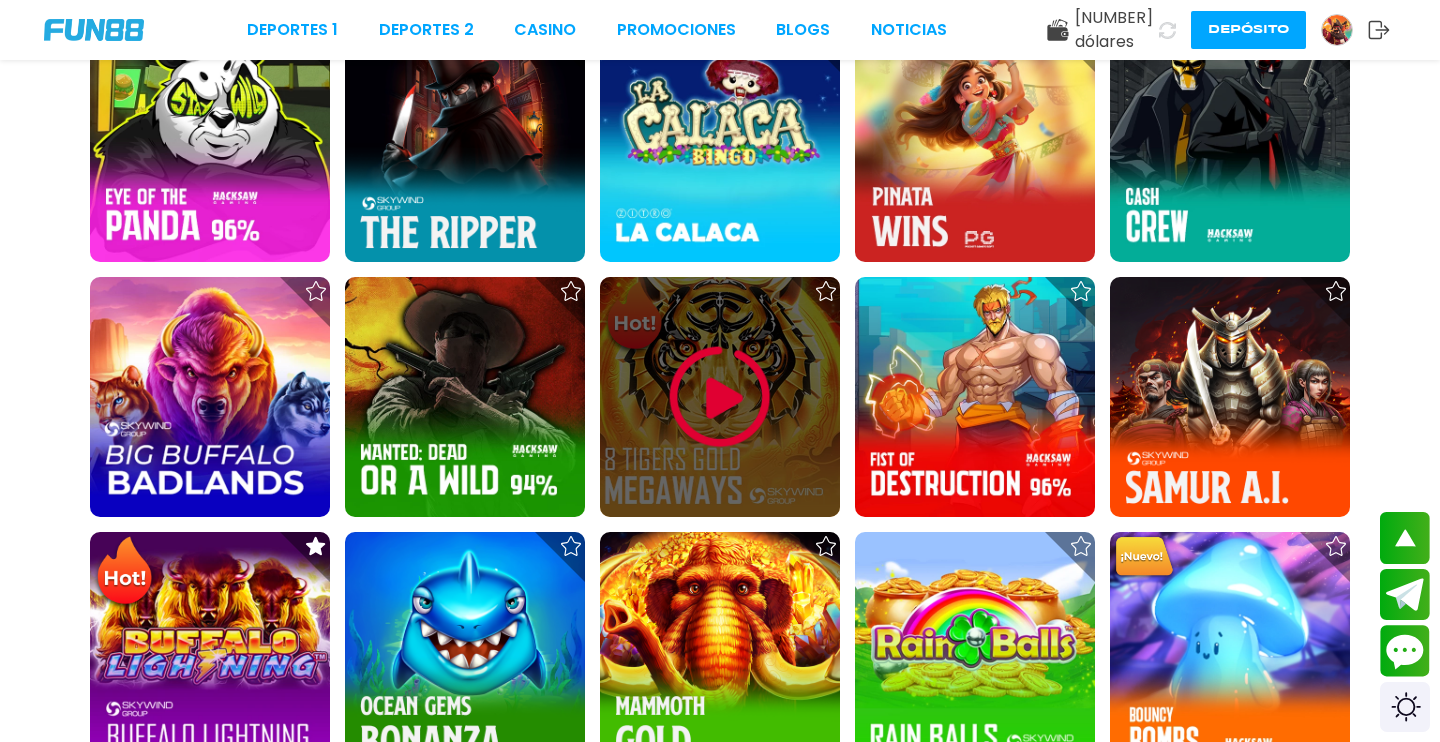 click on "[NUMBER] dólares [NUMBER] dólares [NUMBER] dólares [NUMBER] dólares [NUMBER] dólares" at bounding box center (720, -113) 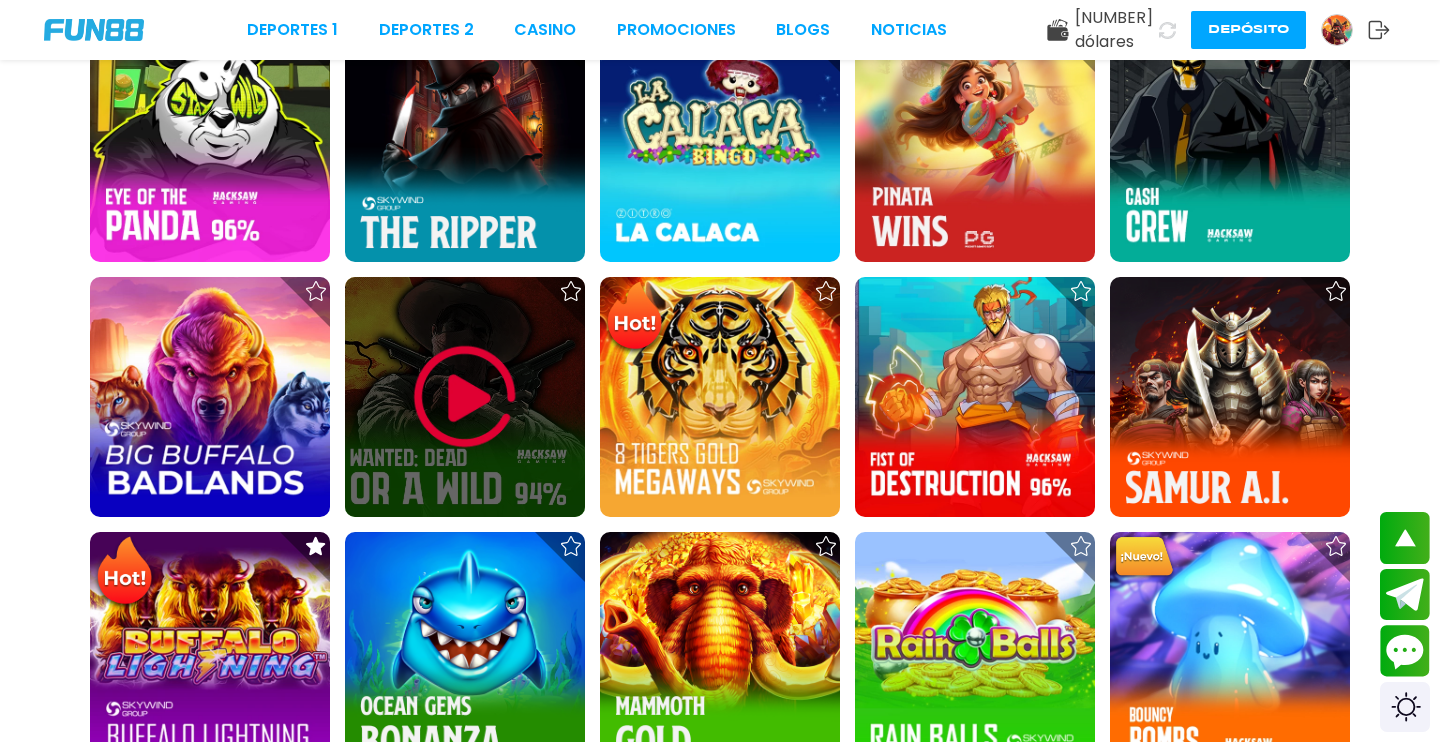 click at bounding box center (465, 397) 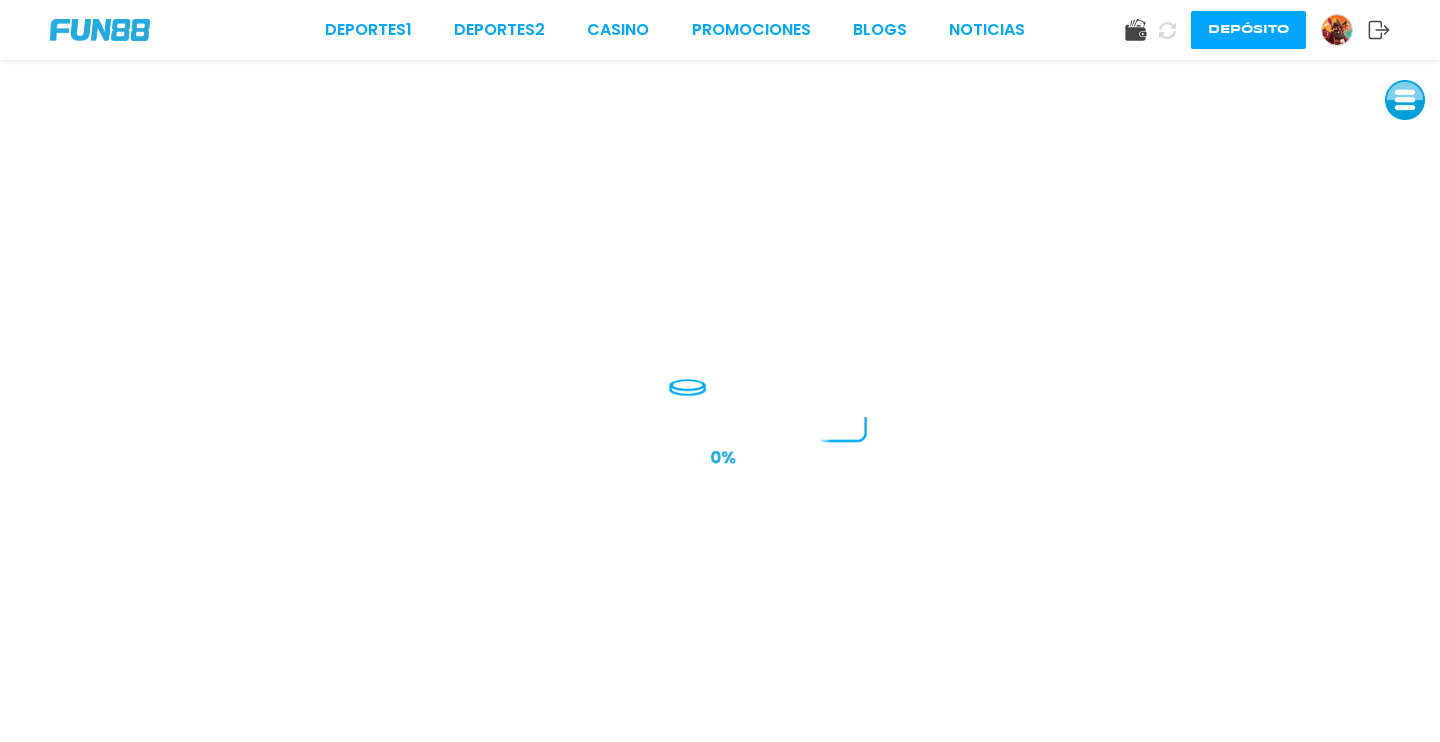 scroll, scrollTop: 0, scrollLeft: 0, axis: both 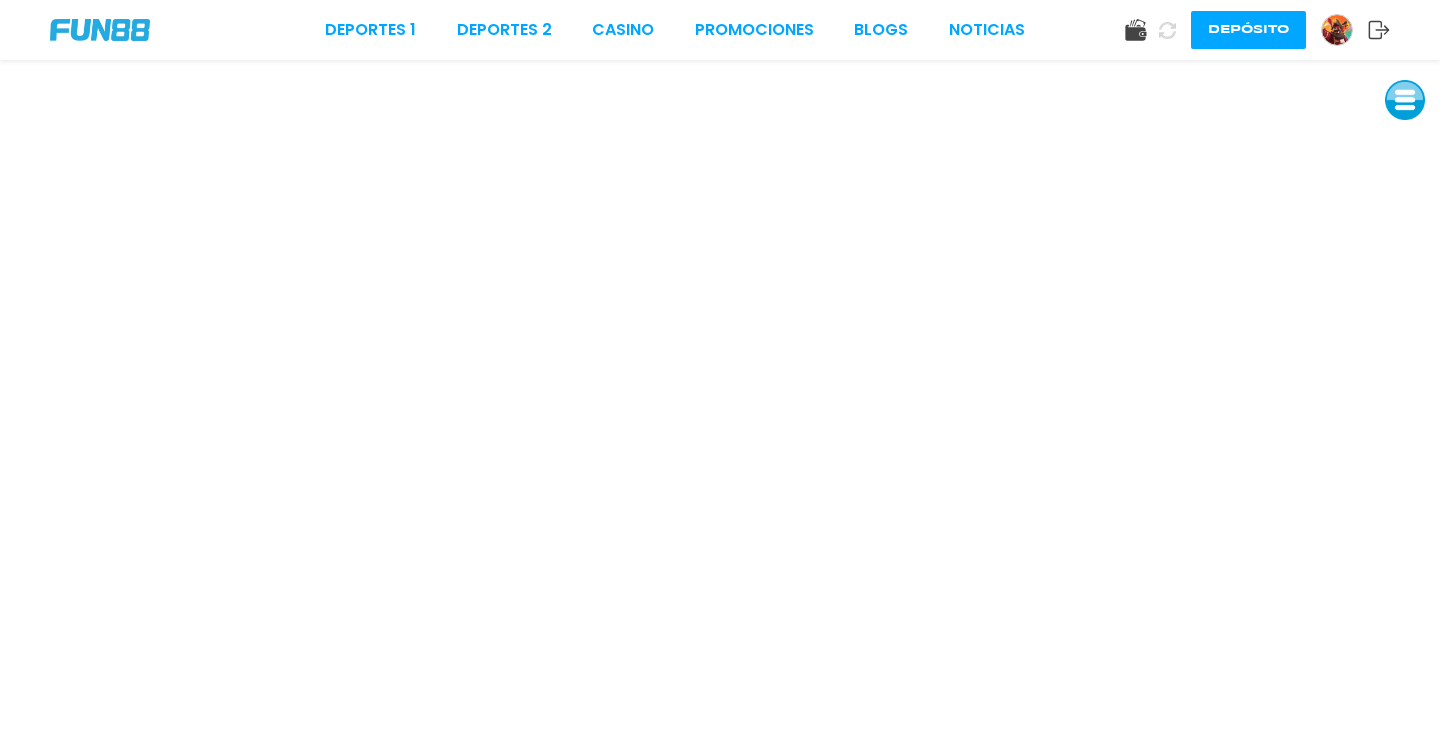 click at bounding box center [1405, 100] 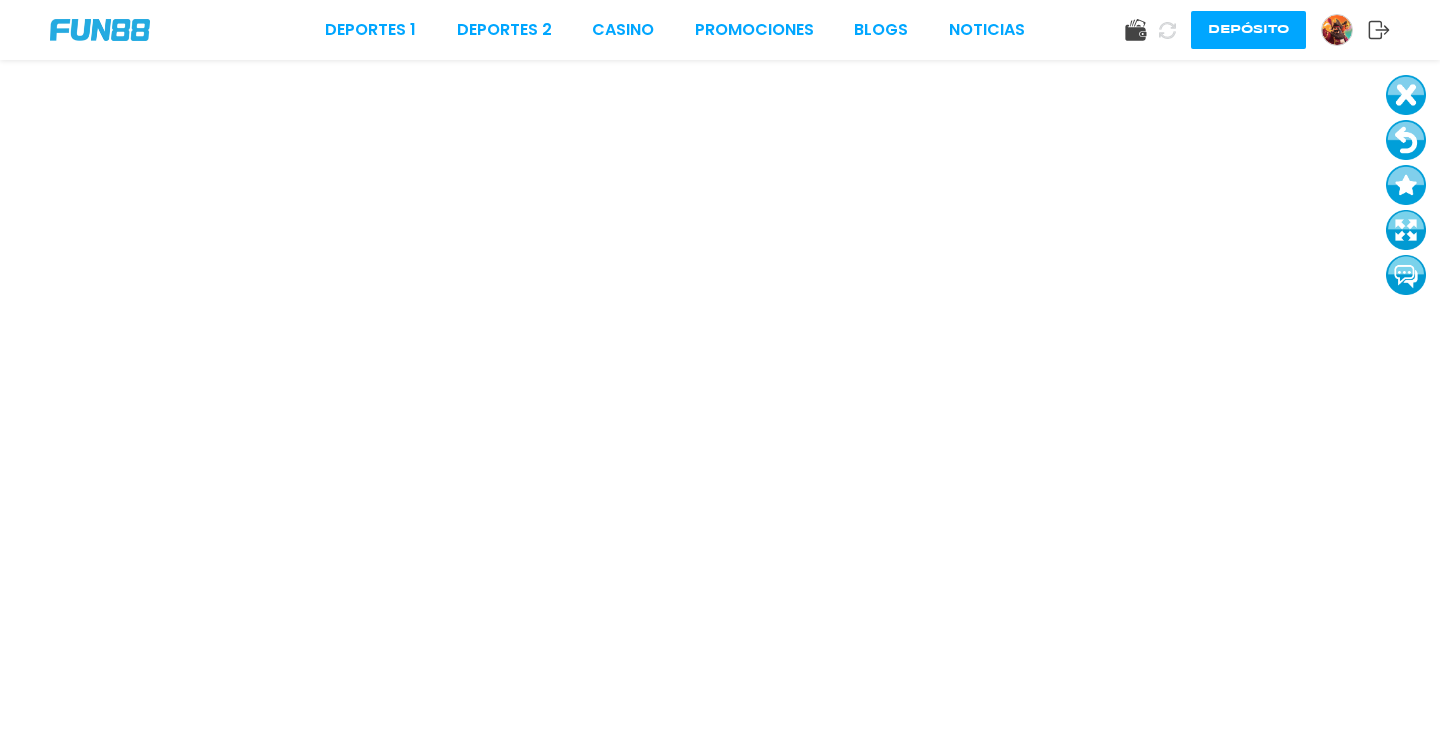 click at bounding box center [1406, 140] 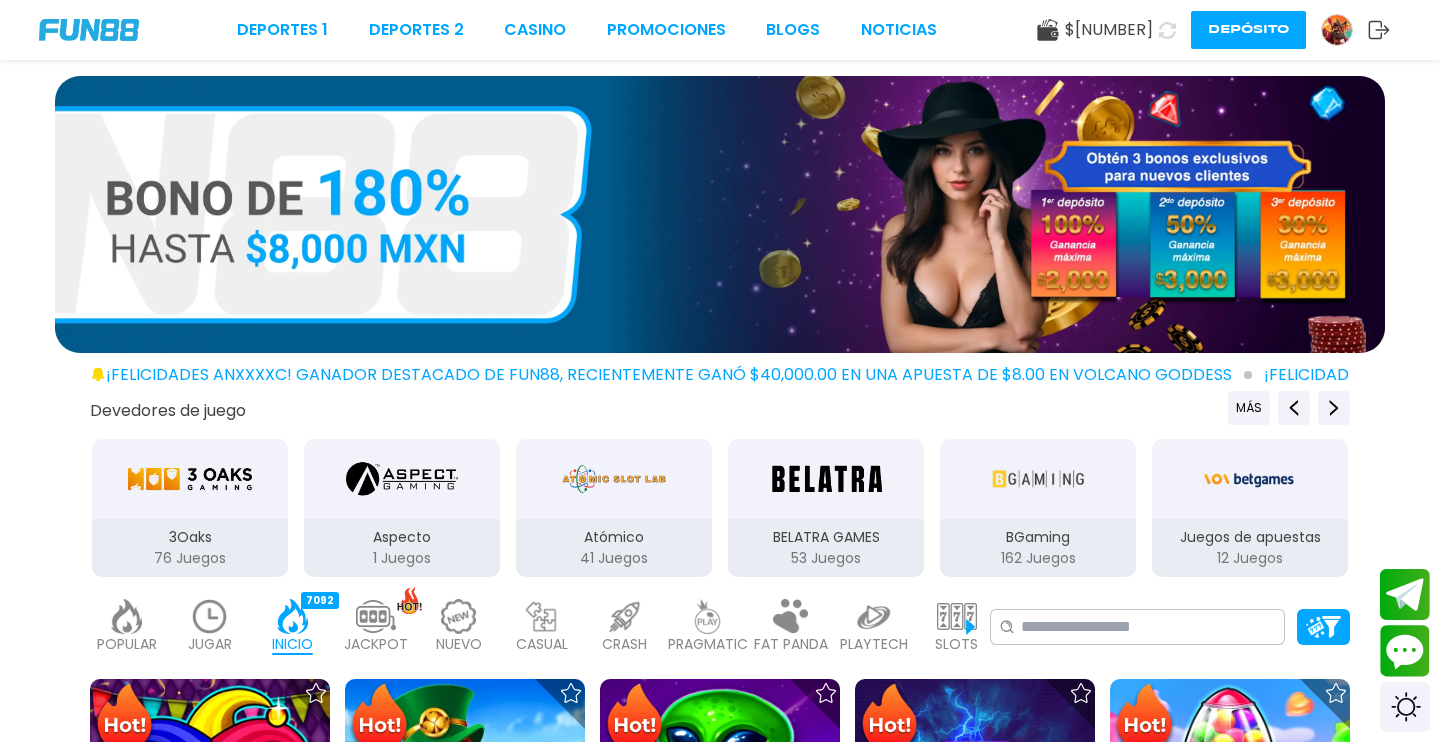 scroll, scrollTop: 276, scrollLeft: 0, axis: vertical 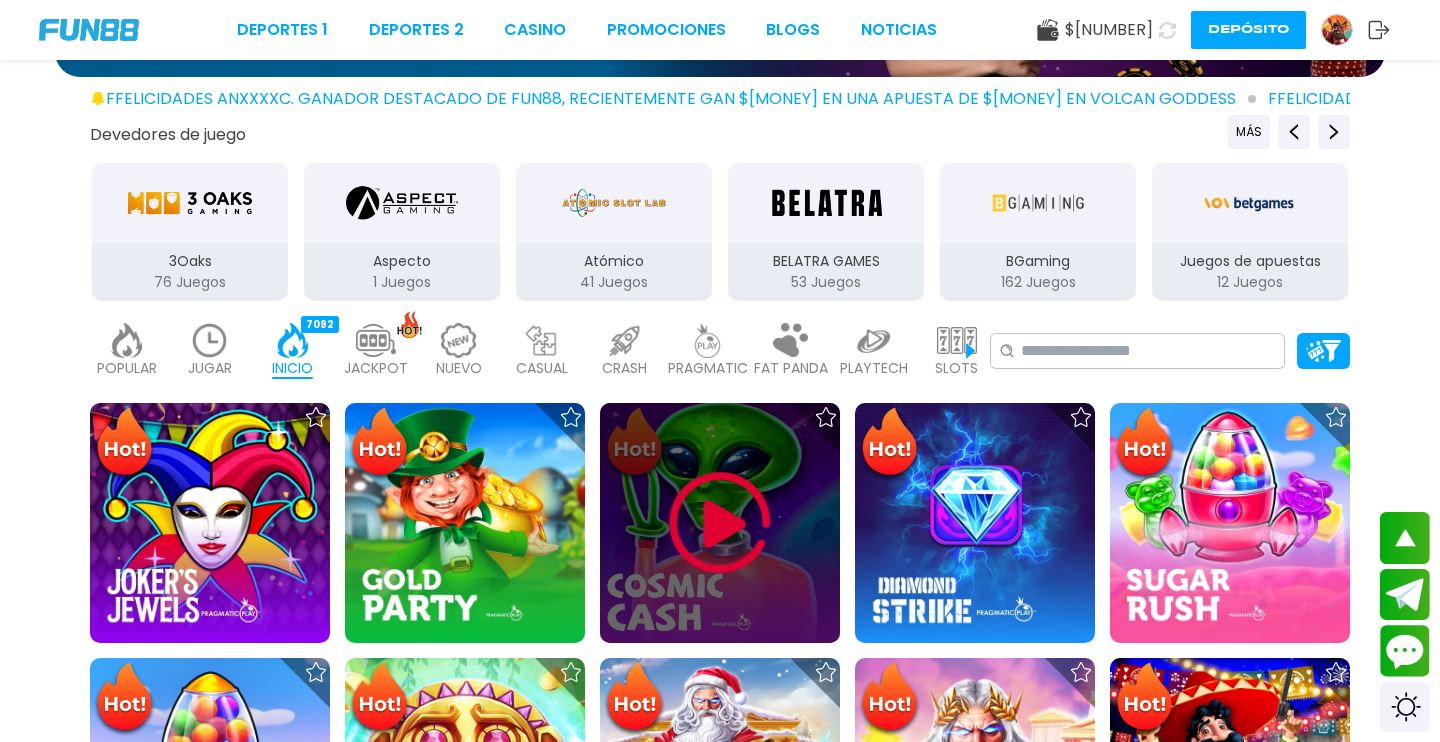 click at bounding box center [720, 523] 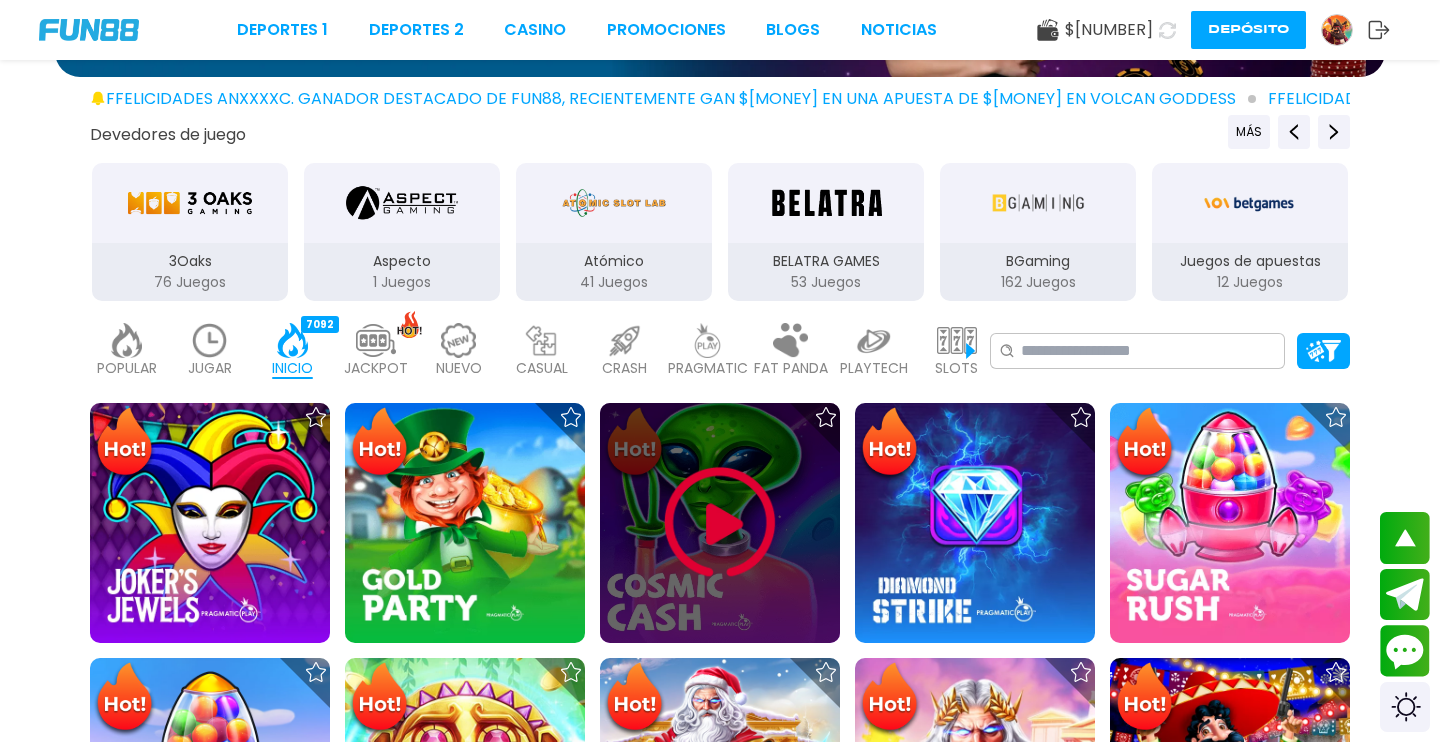 scroll, scrollTop: 552, scrollLeft: 0, axis: vertical 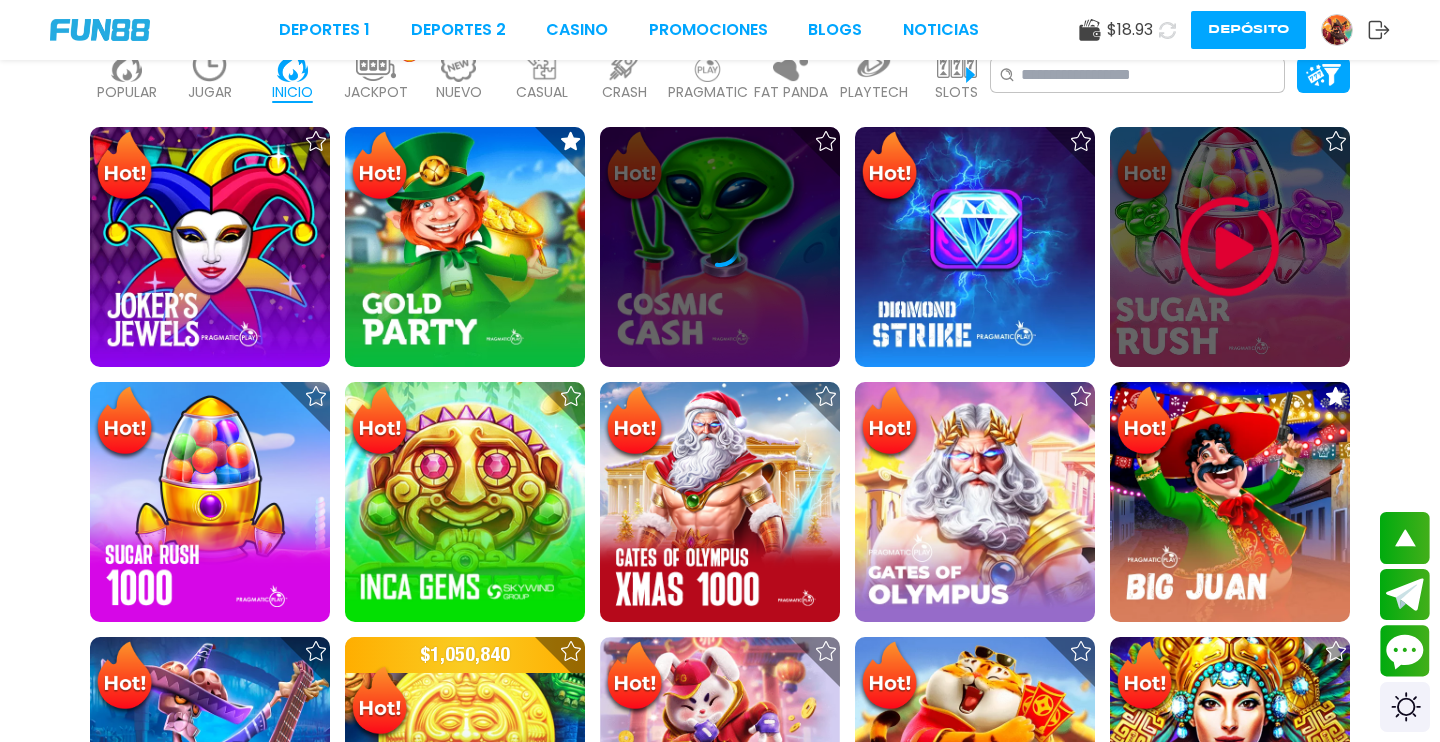 click at bounding box center [1230, 247] 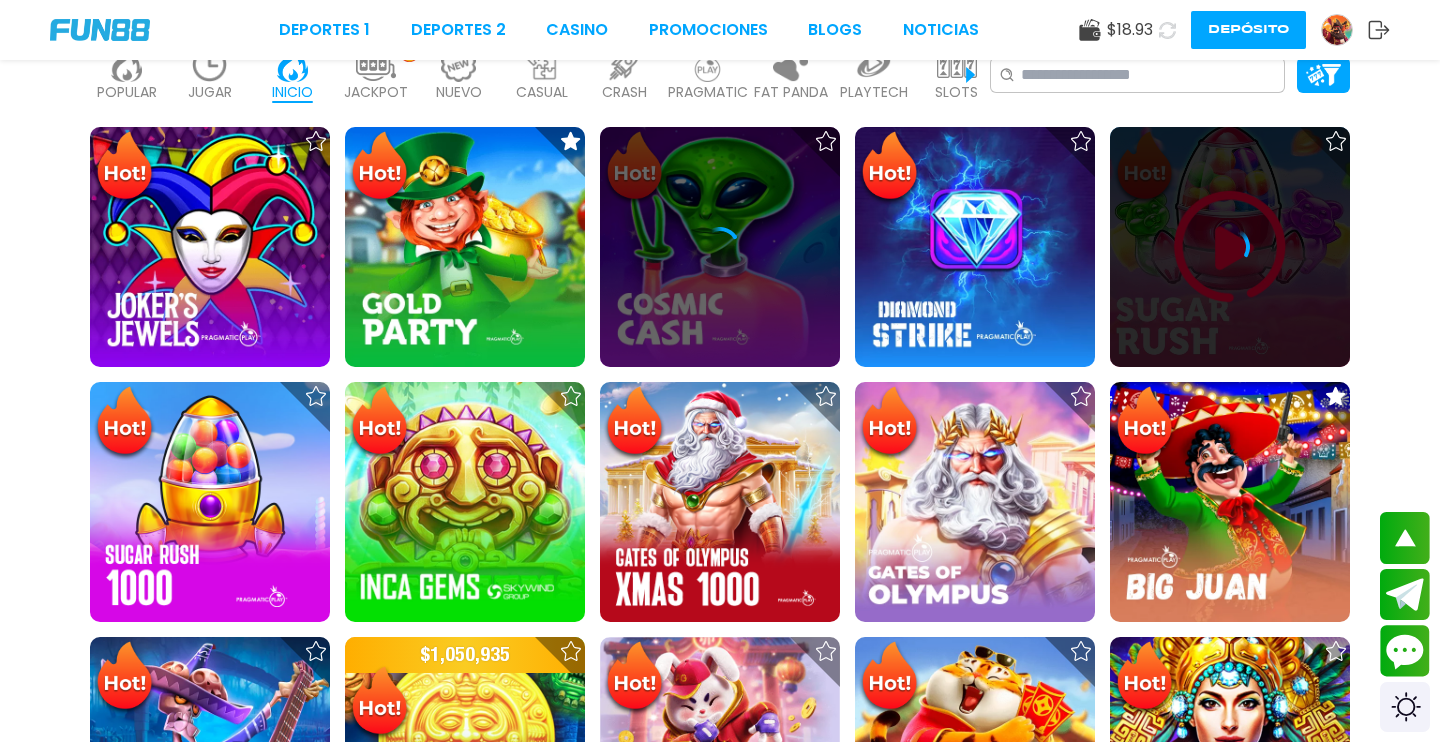 click at bounding box center (1230, 247) 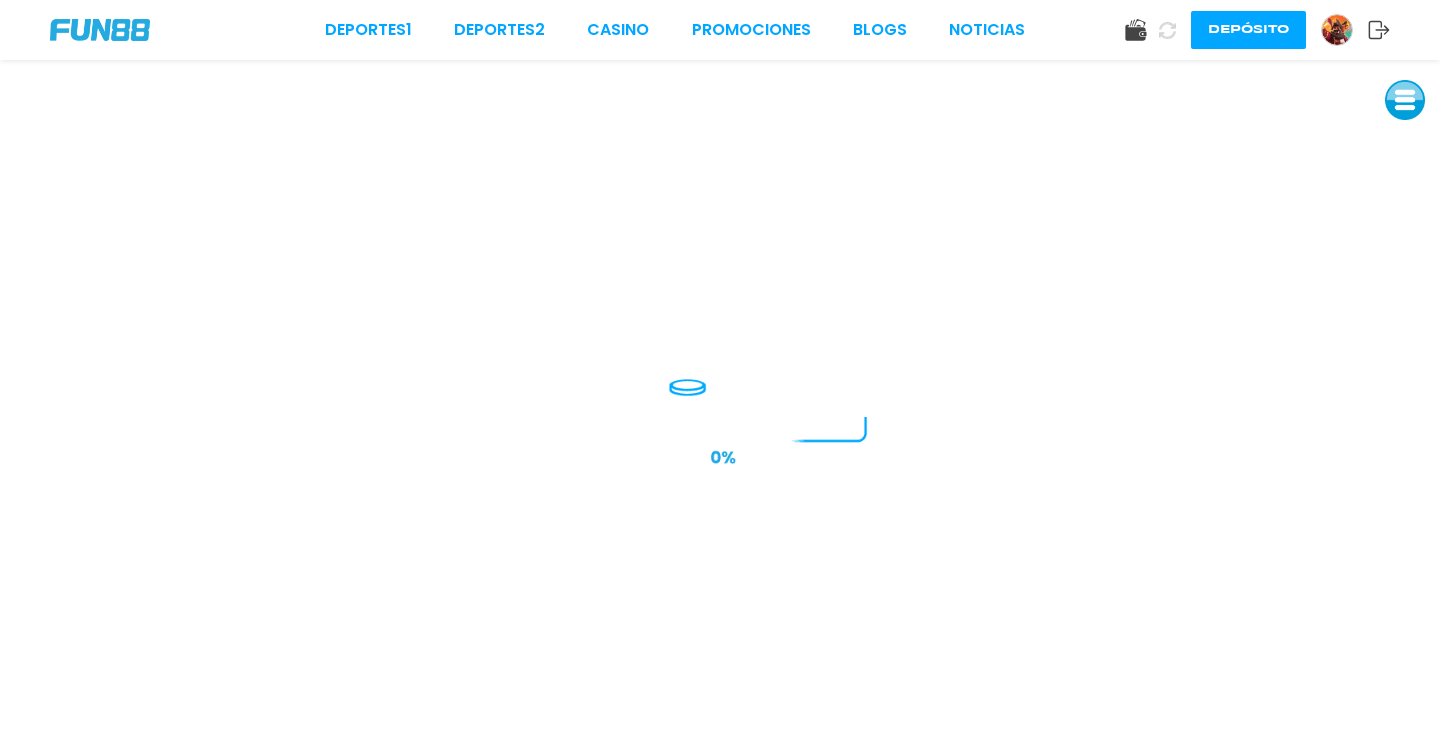 scroll, scrollTop: 0, scrollLeft: 0, axis: both 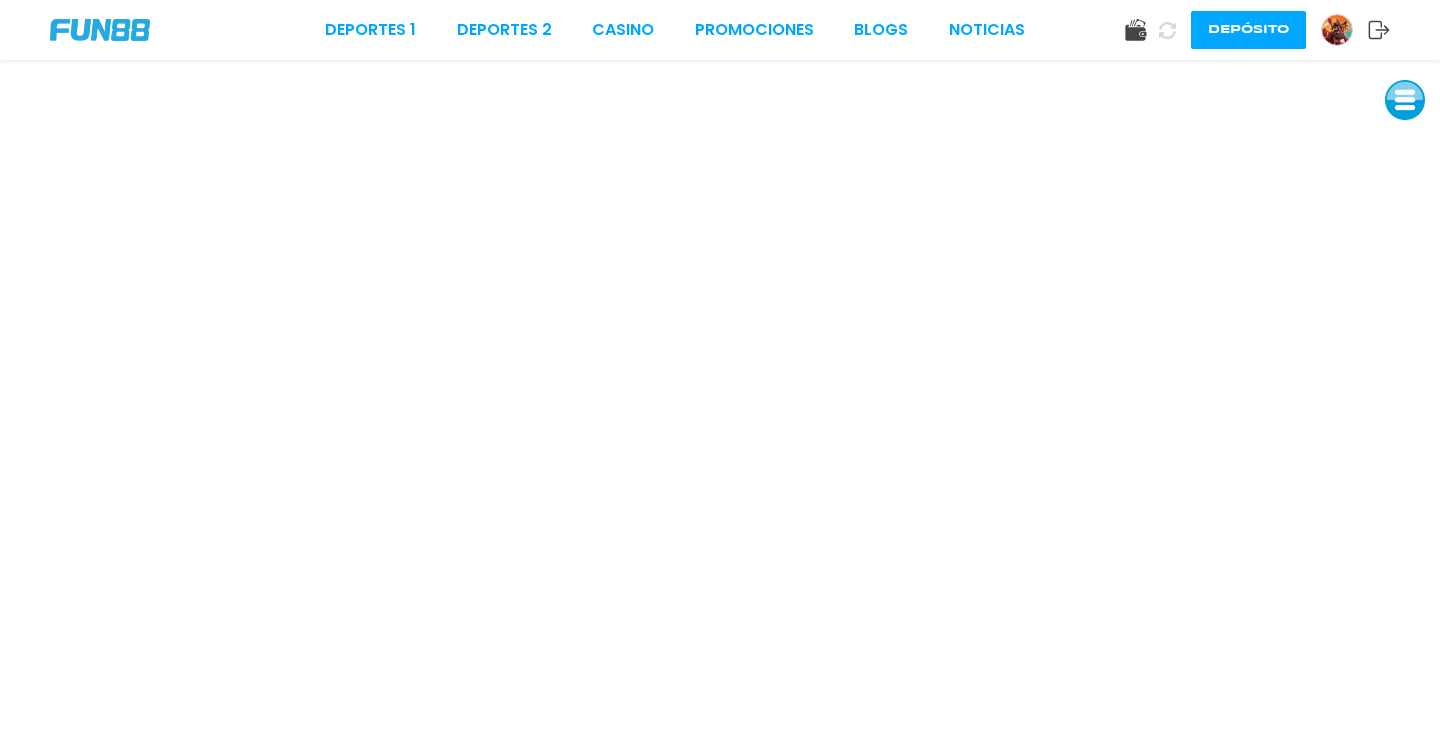 click at bounding box center [1405, 100] 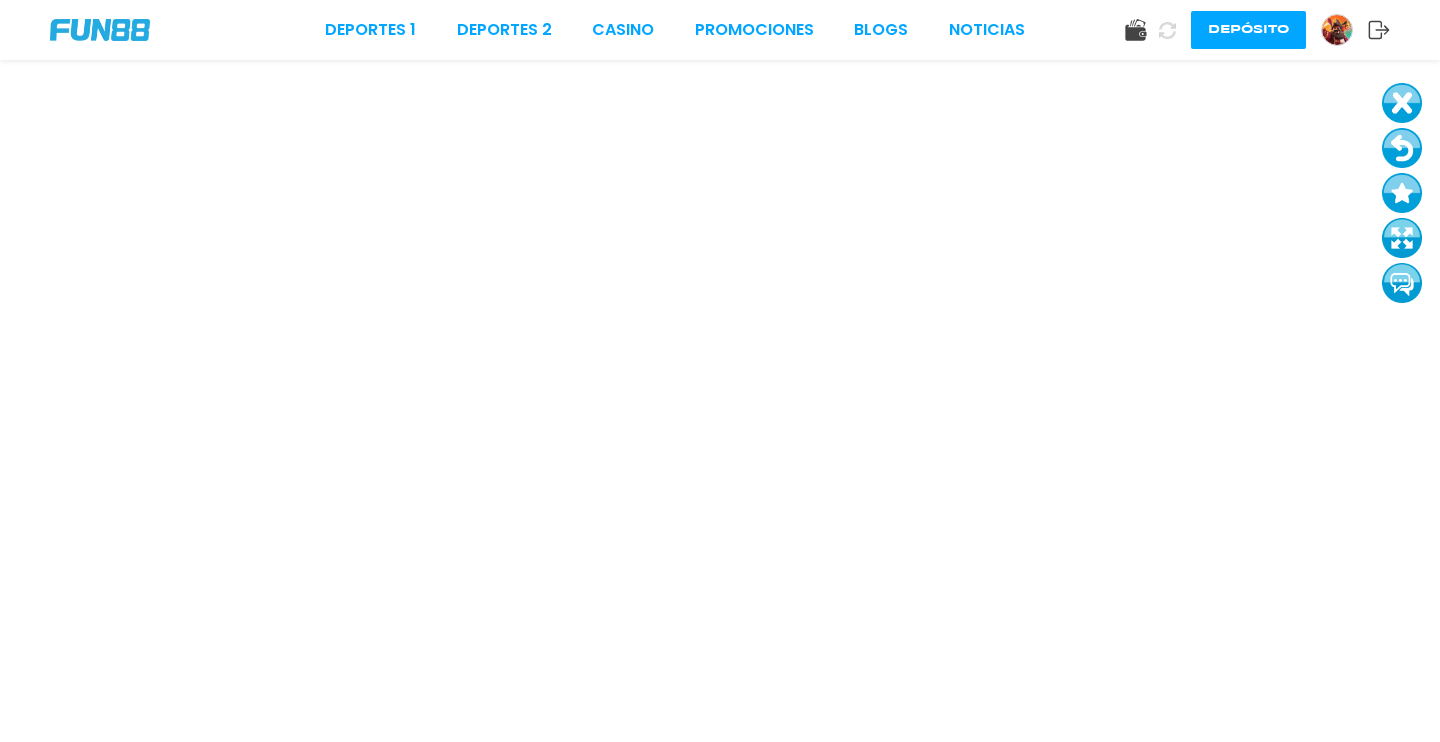 click at bounding box center (1402, 103) 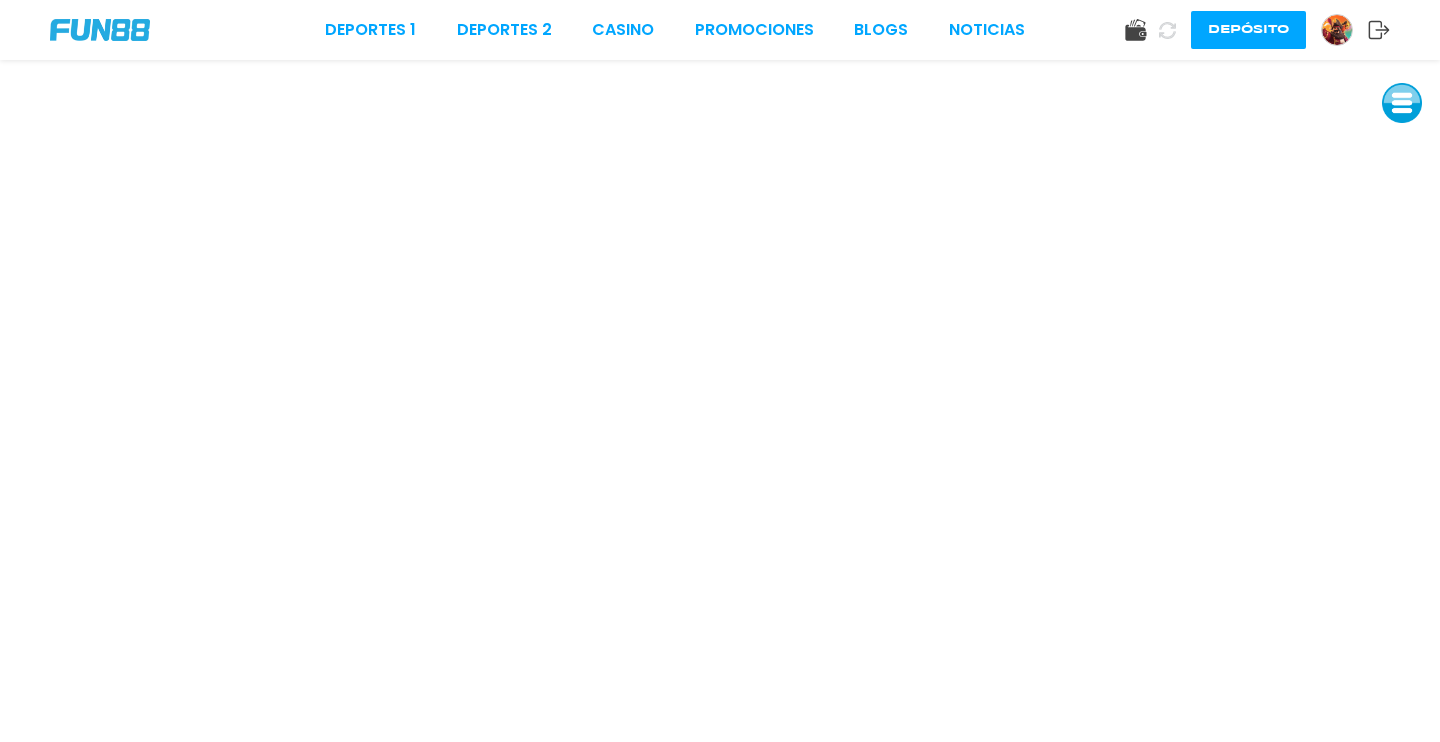 click at bounding box center [1402, 103] 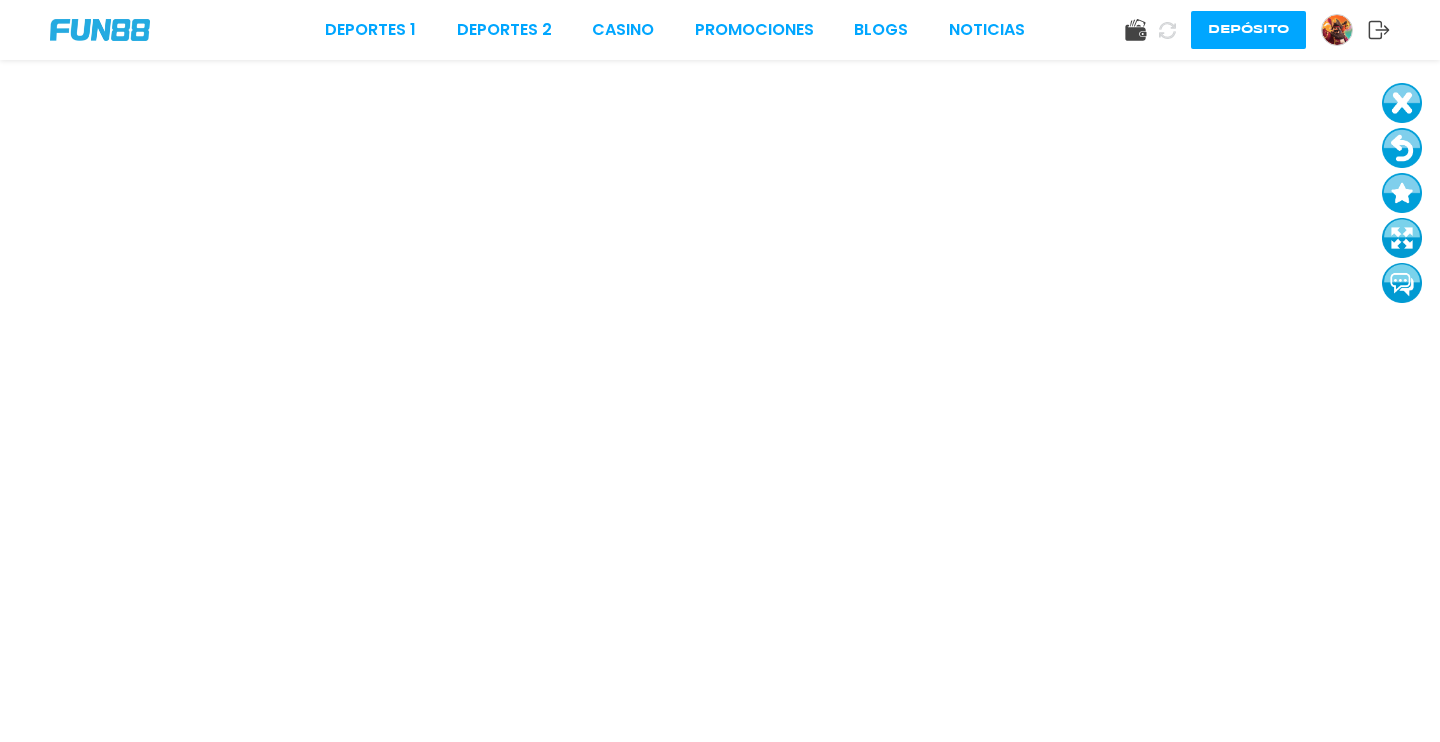 drag, startPoint x: 1390, startPoint y: 122, endPoint x: 1398, endPoint y: 141, distance: 20.615528 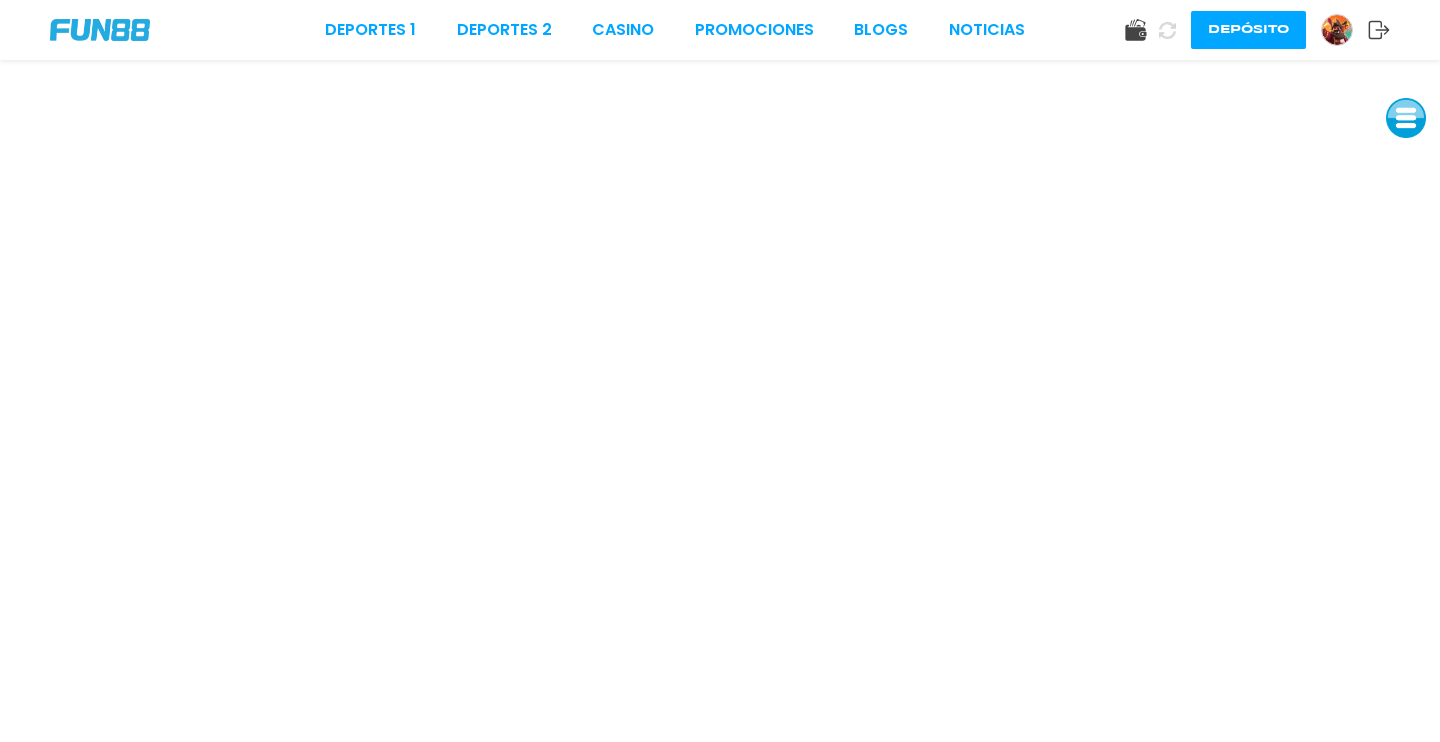 click at bounding box center (1406, 118) 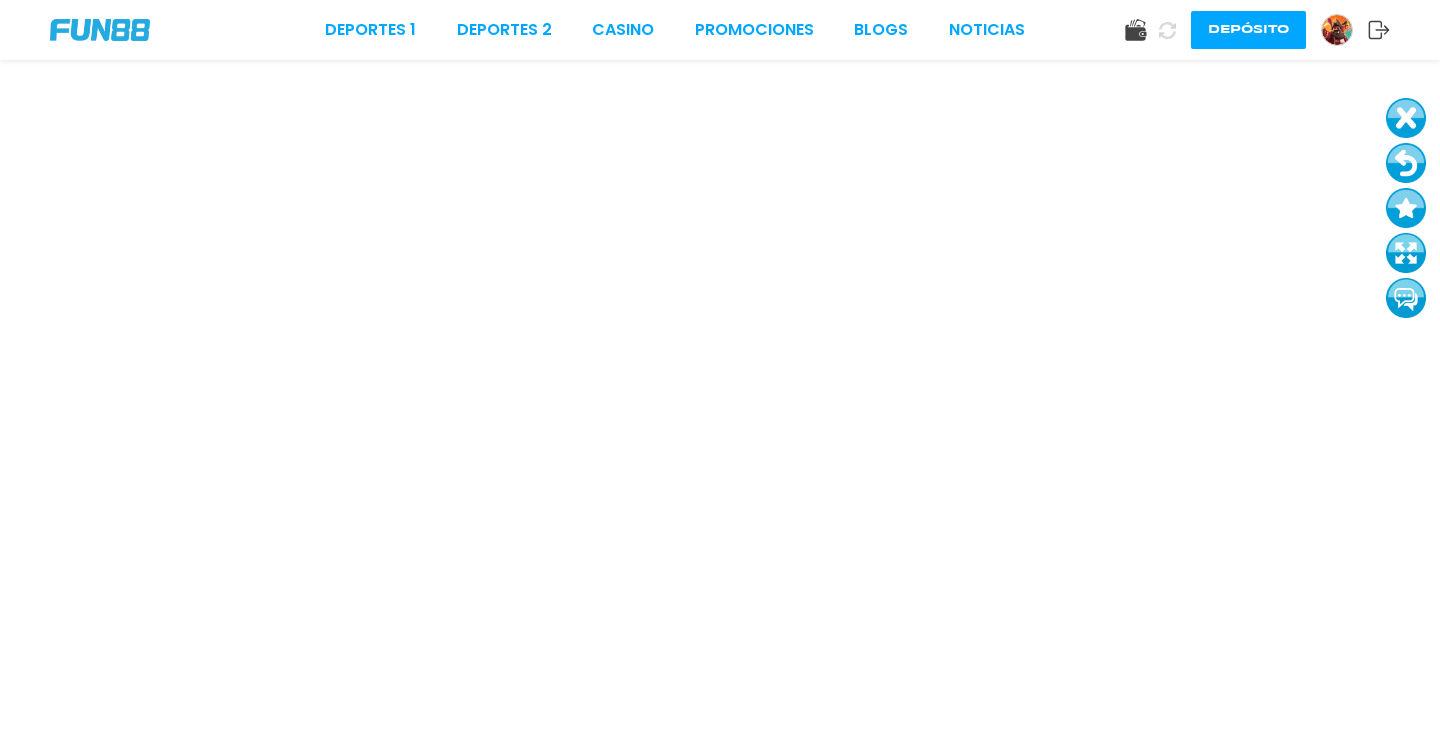 click at bounding box center (1406, 163) 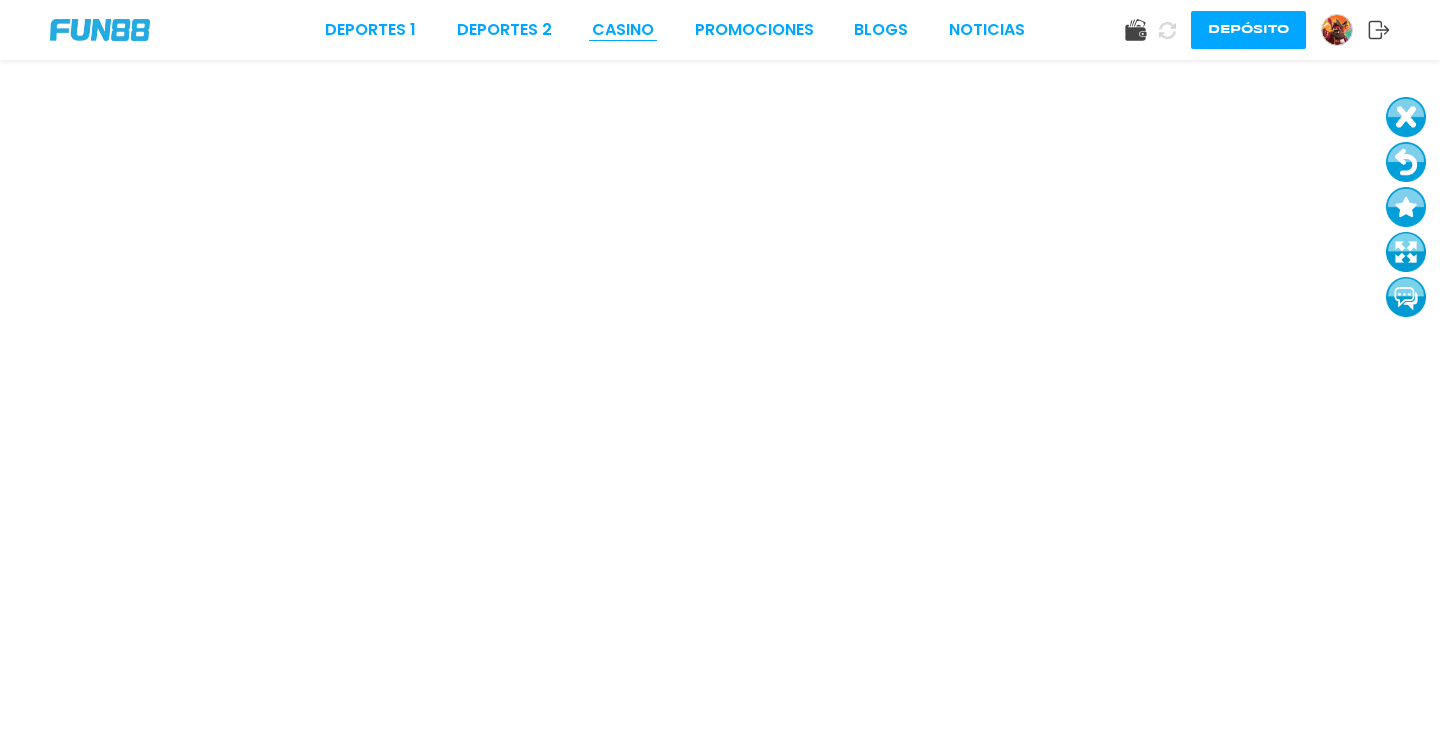 click on "CASINO" at bounding box center (623, 30) 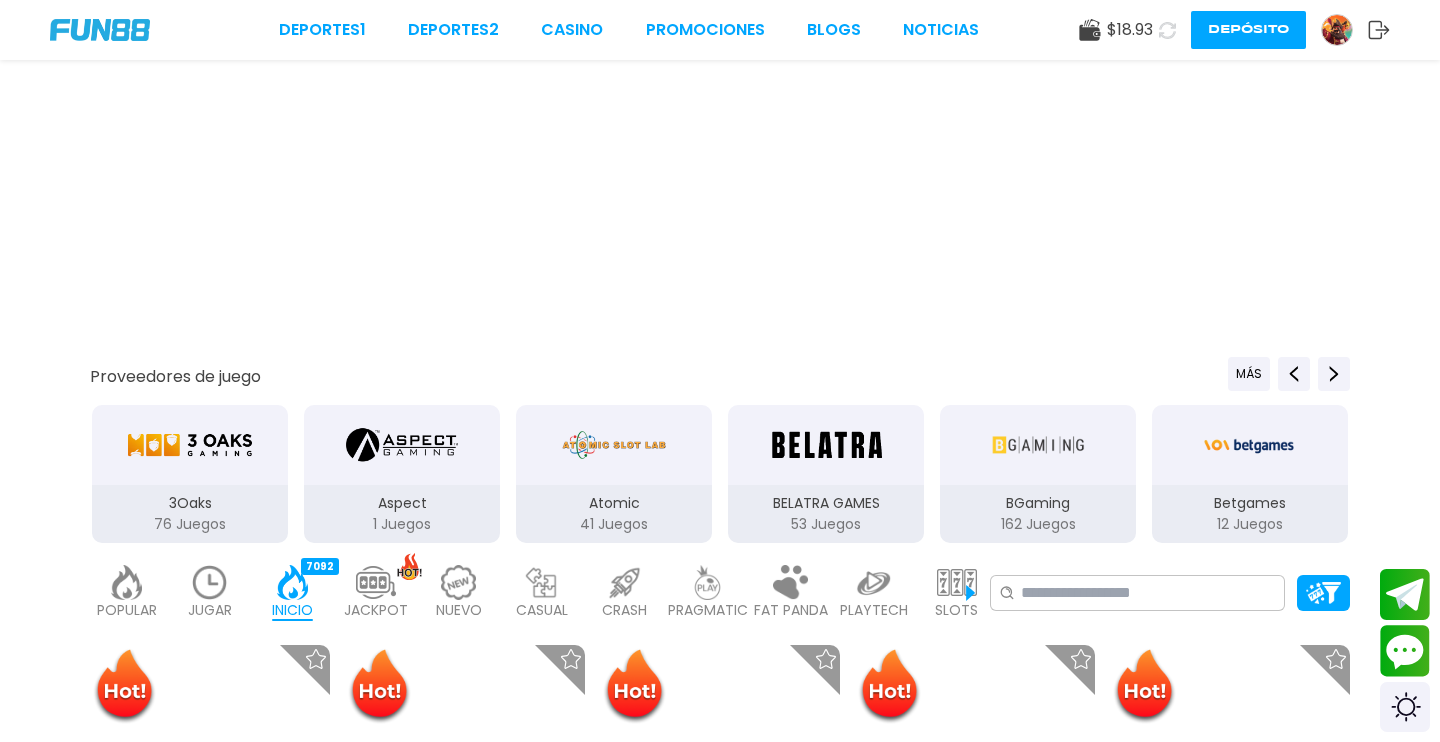 scroll, scrollTop: 552, scrollLeft: 0, axis: vertical 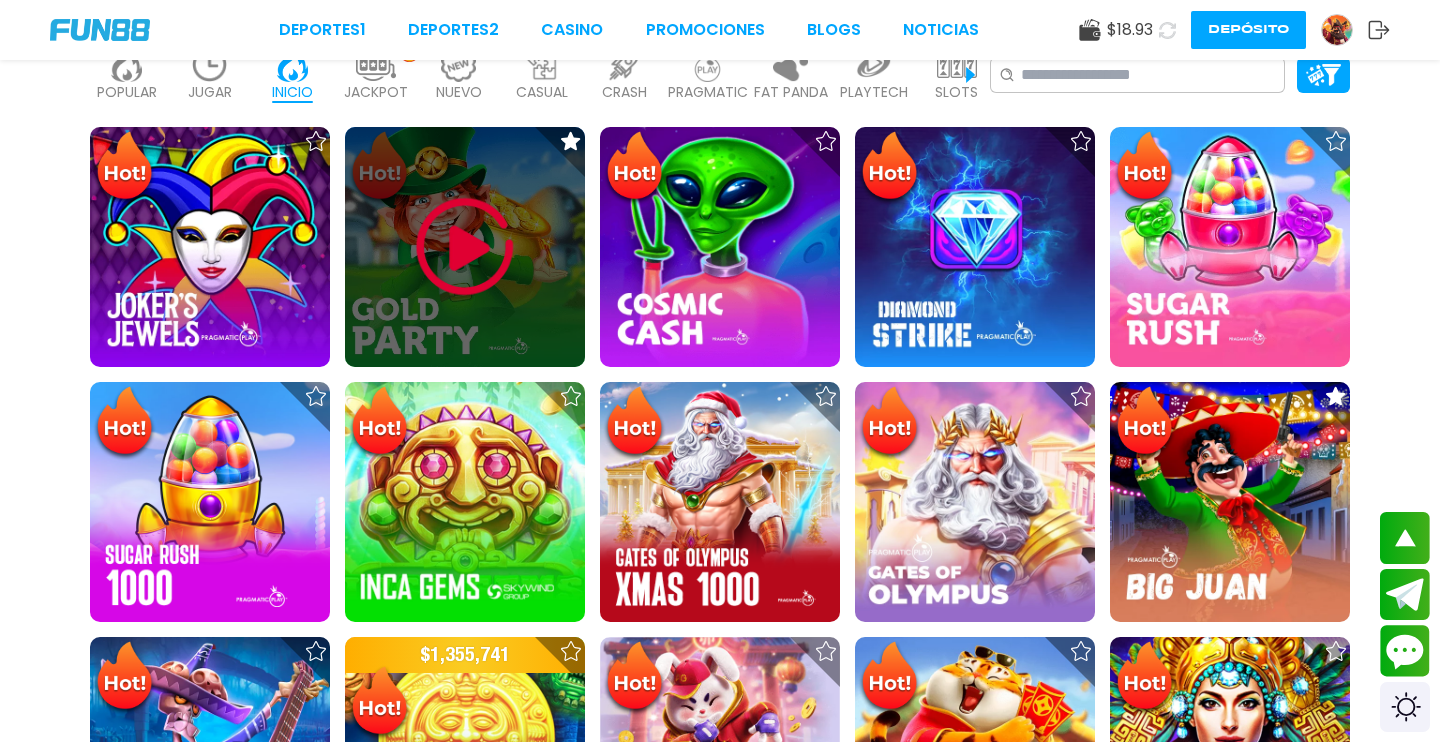 click at bounding box center (465, 247) 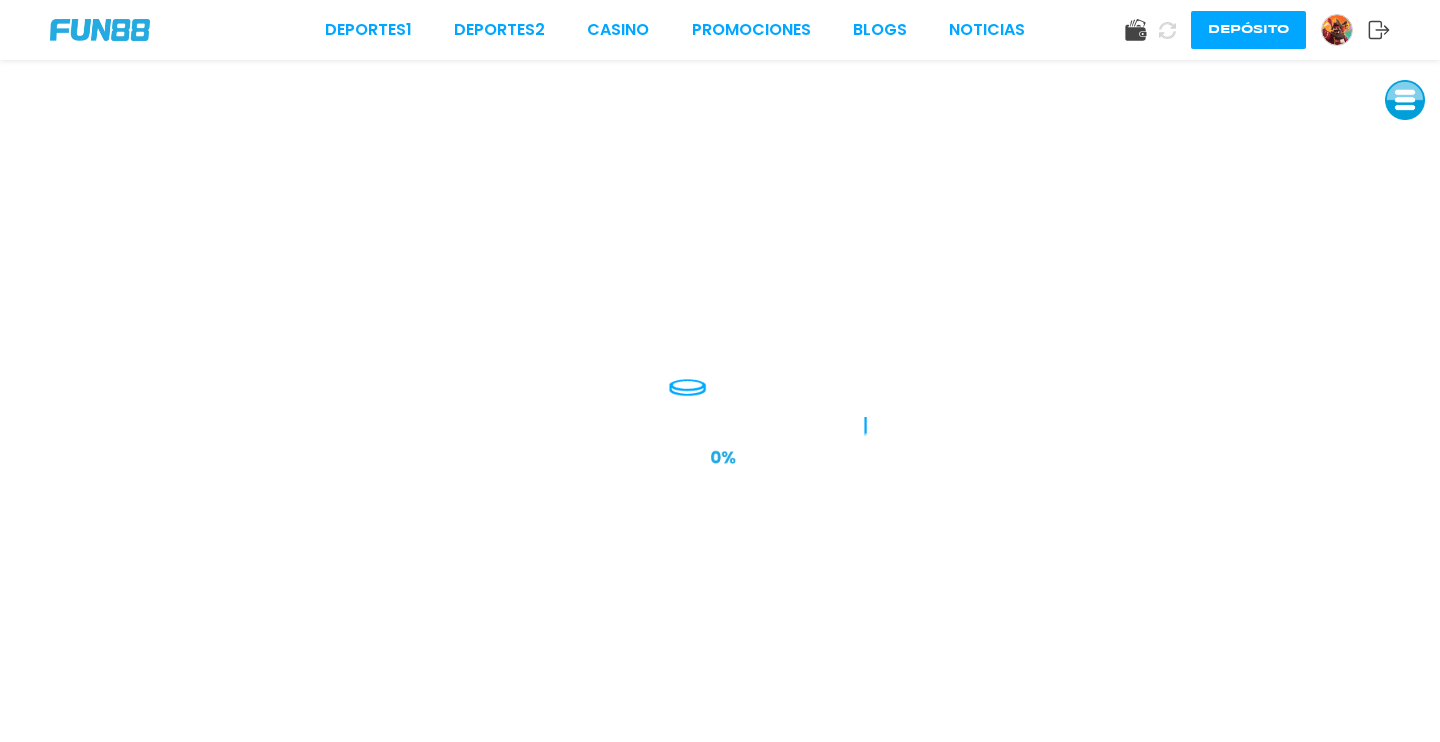 scroll, scrollTop: 0, scrollLeft: 0, axis: both 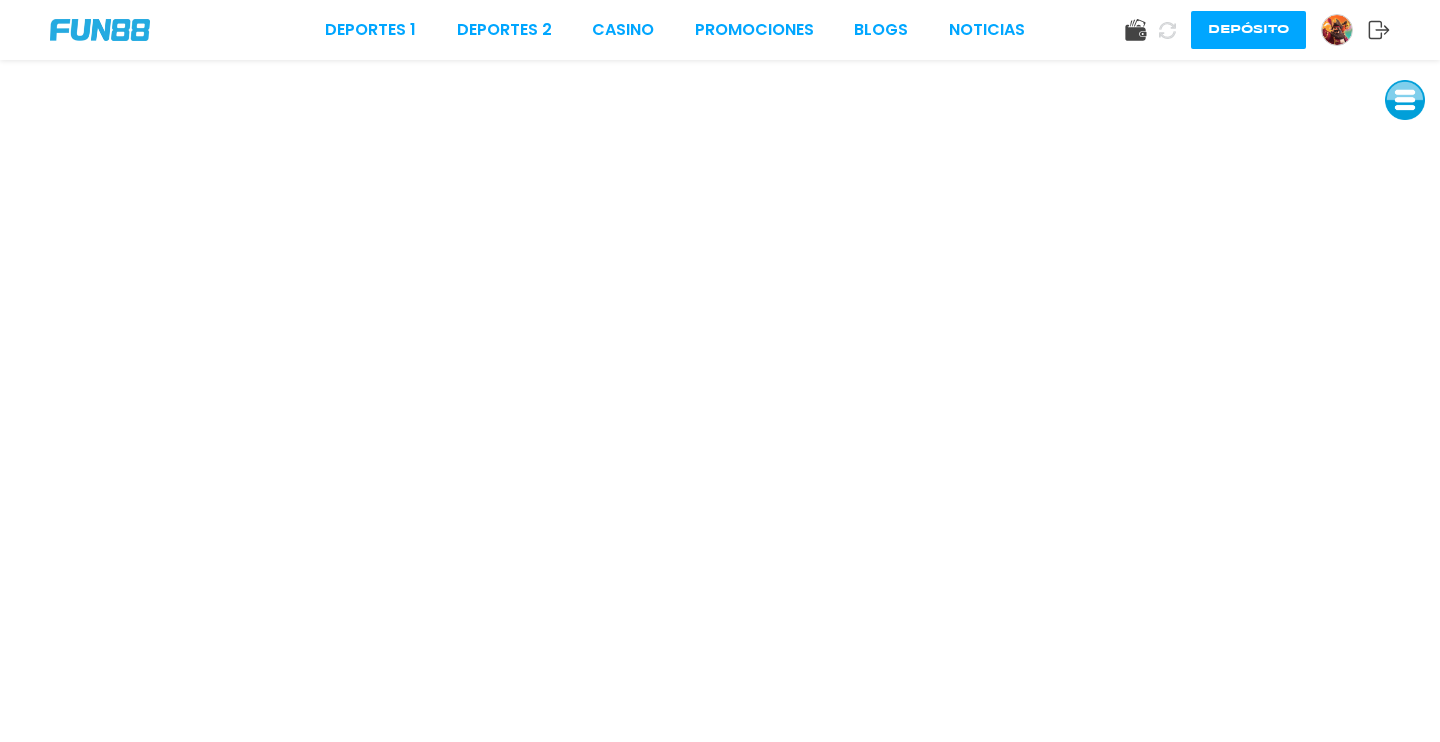 click at bounding box center (1405, 100) 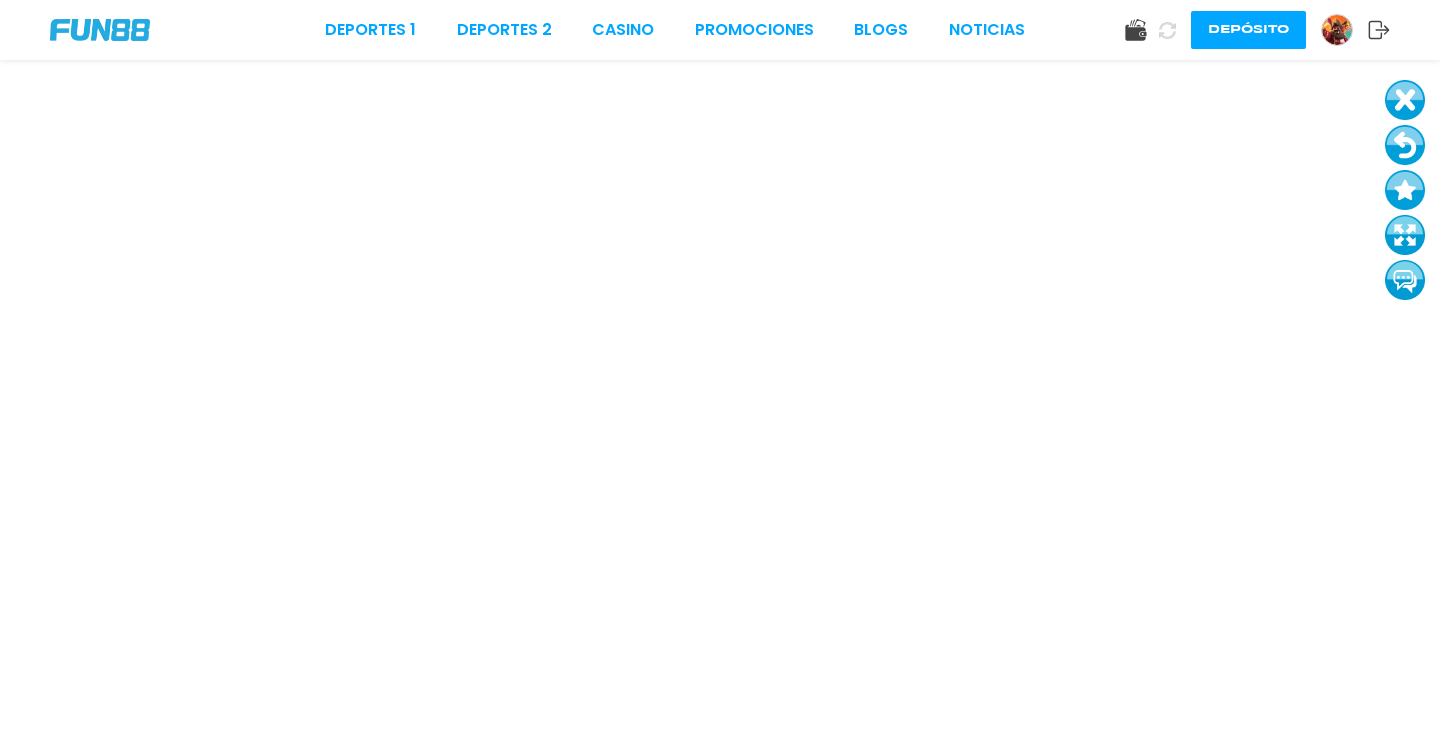 click at bounding box center (1405, 145) 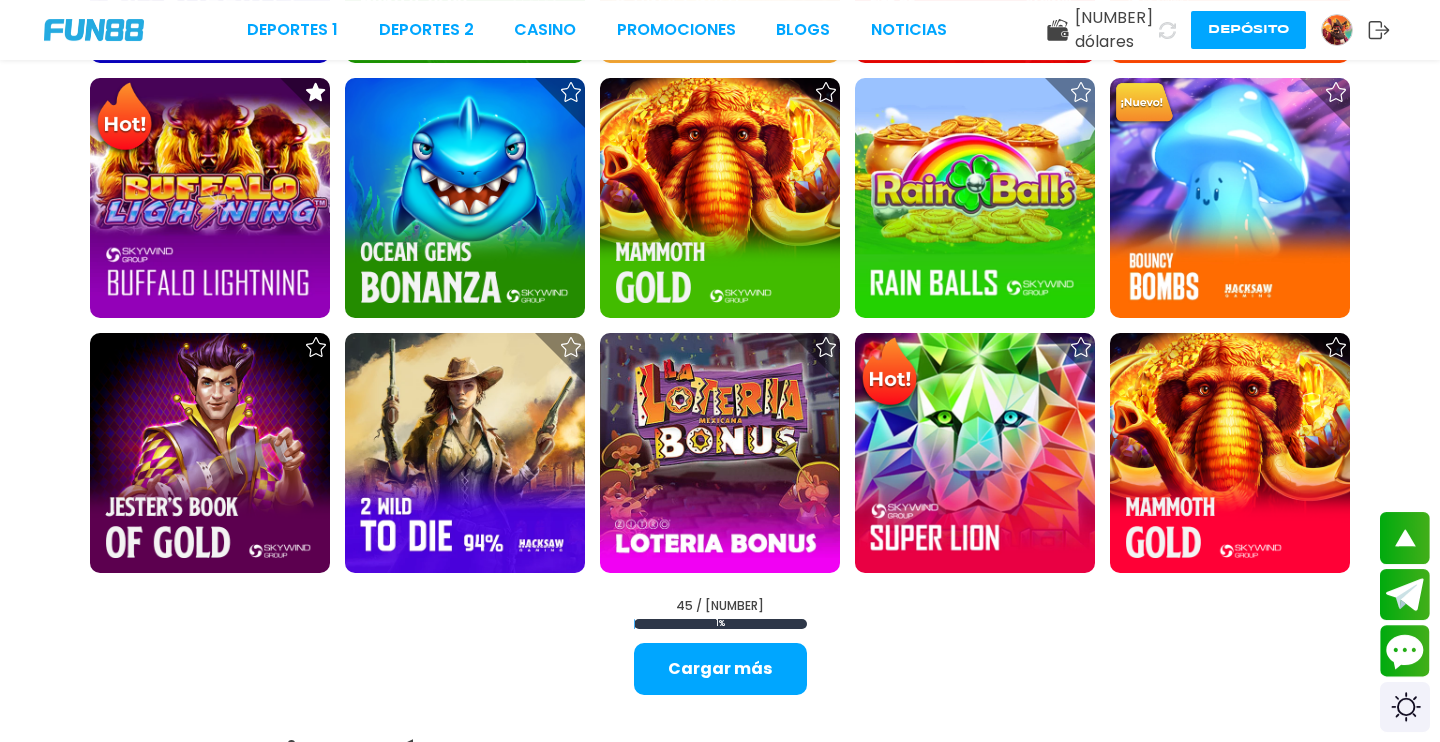 scroll, scrollTop: 2518, scrollLeft: 0, axis: vertical 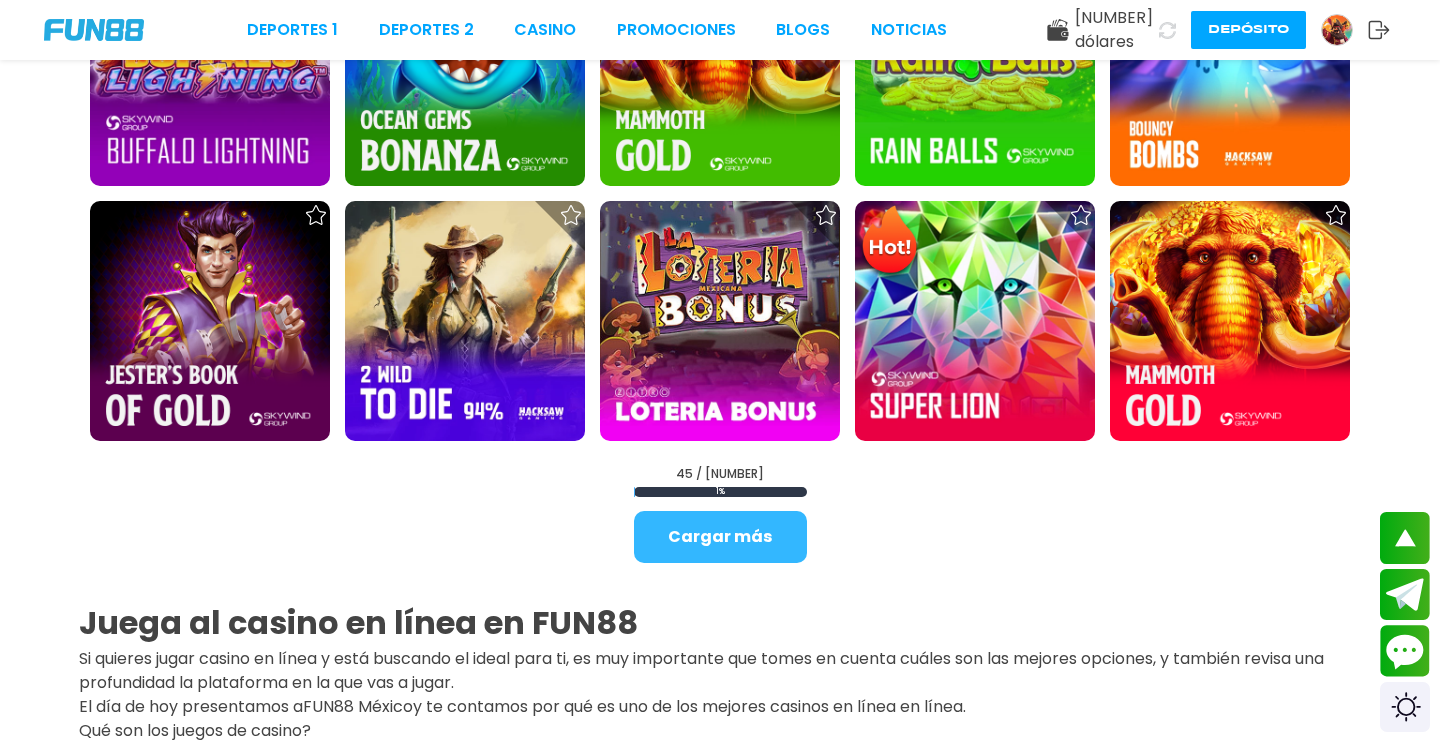 click on "Cargar más" at bounding box center (720, 537) 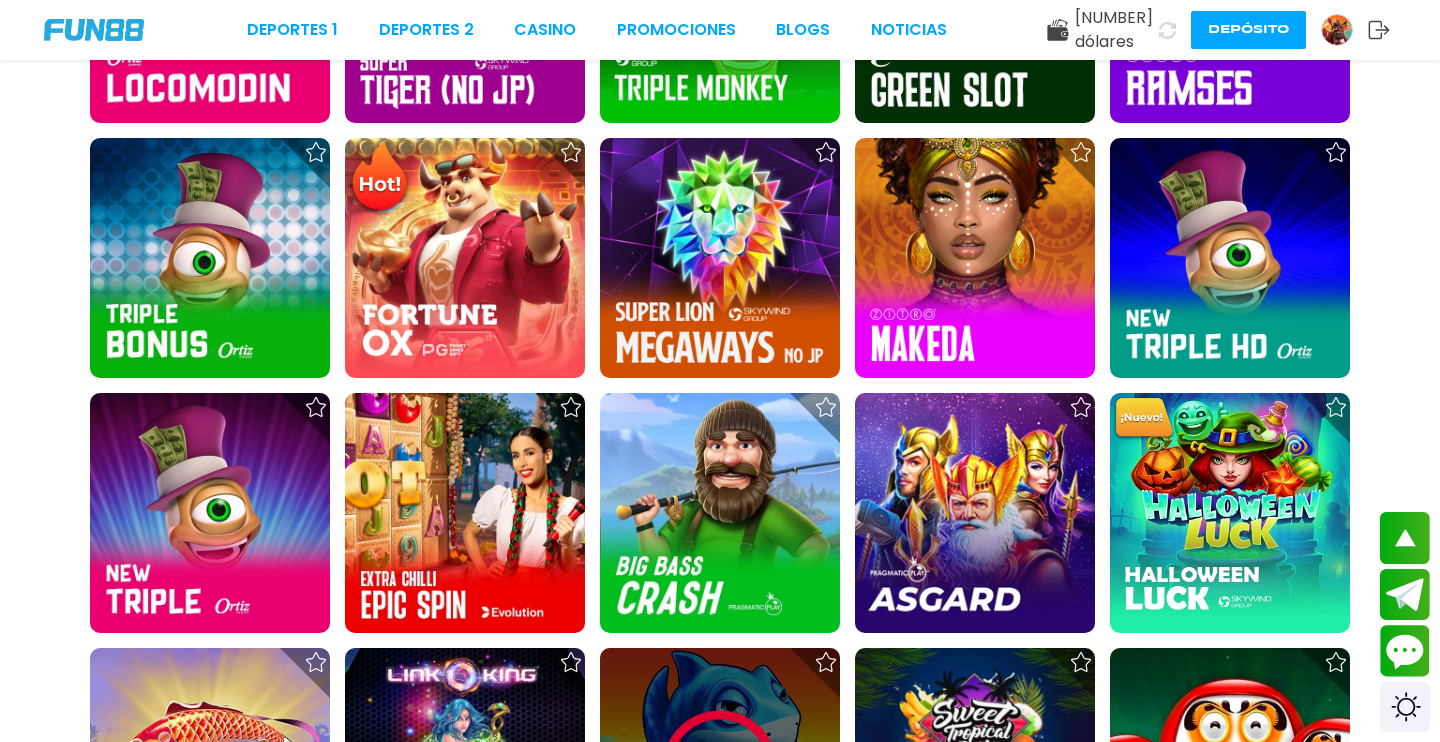 scroll, scrollTop: 3484, scrollLeft: 0, axis: vertical 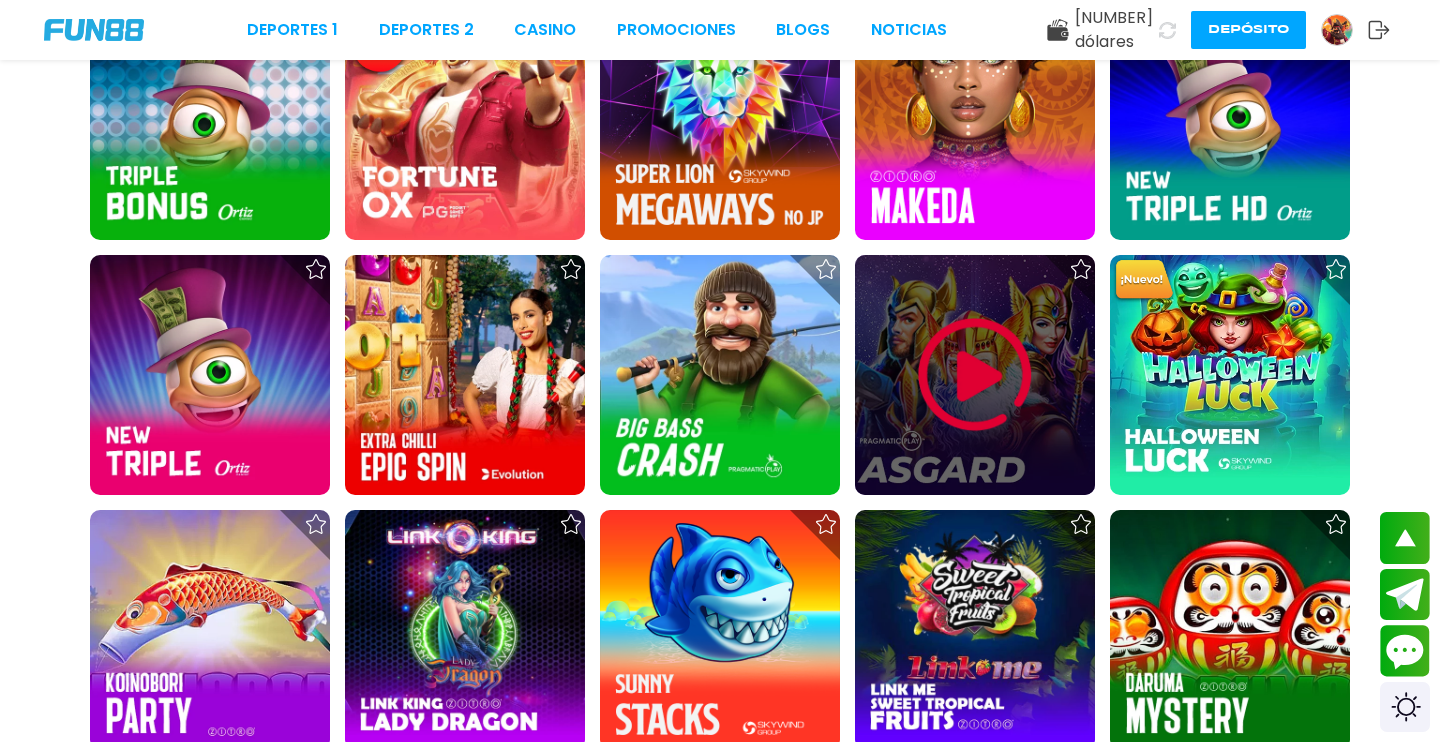 click at bounding box center (975, 375) 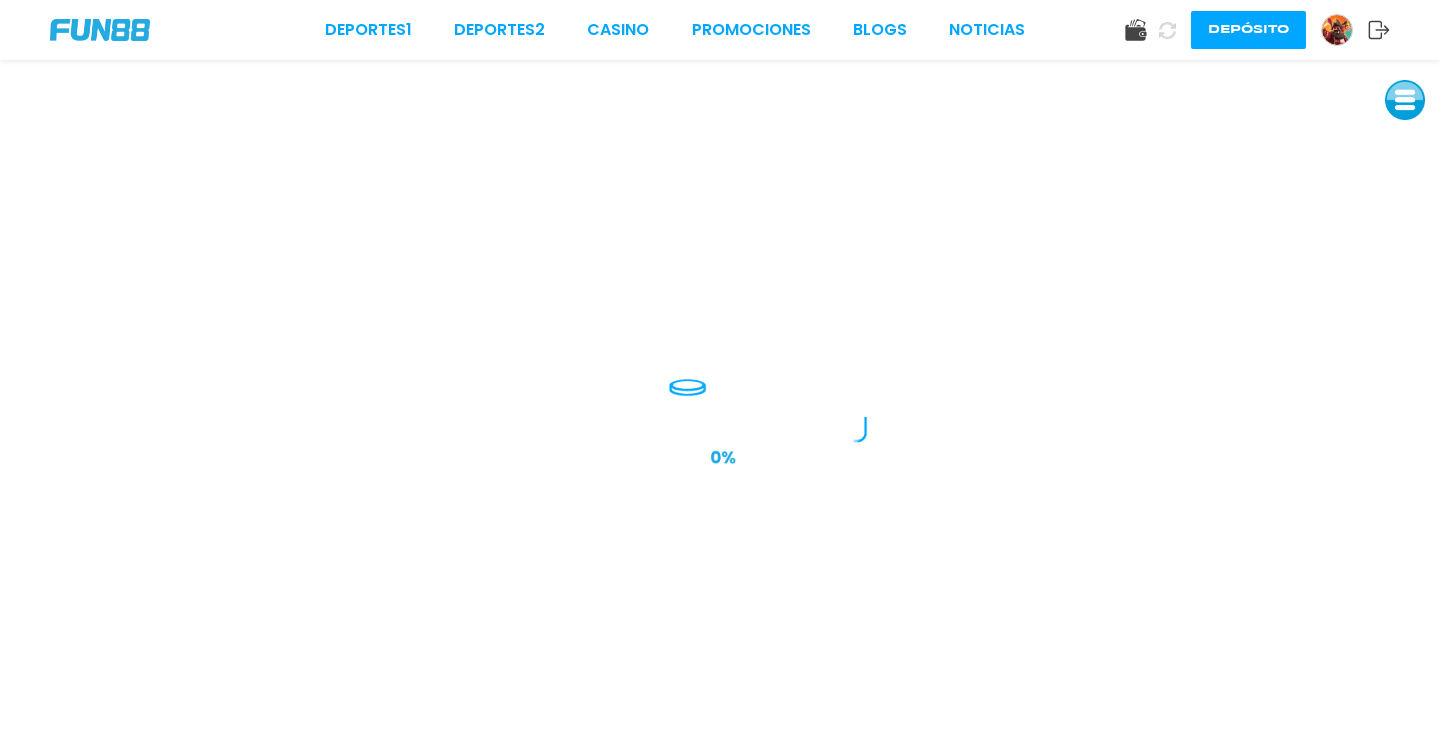 scroll, scrollTop: 0, scrollLeft: 0, axis: both 